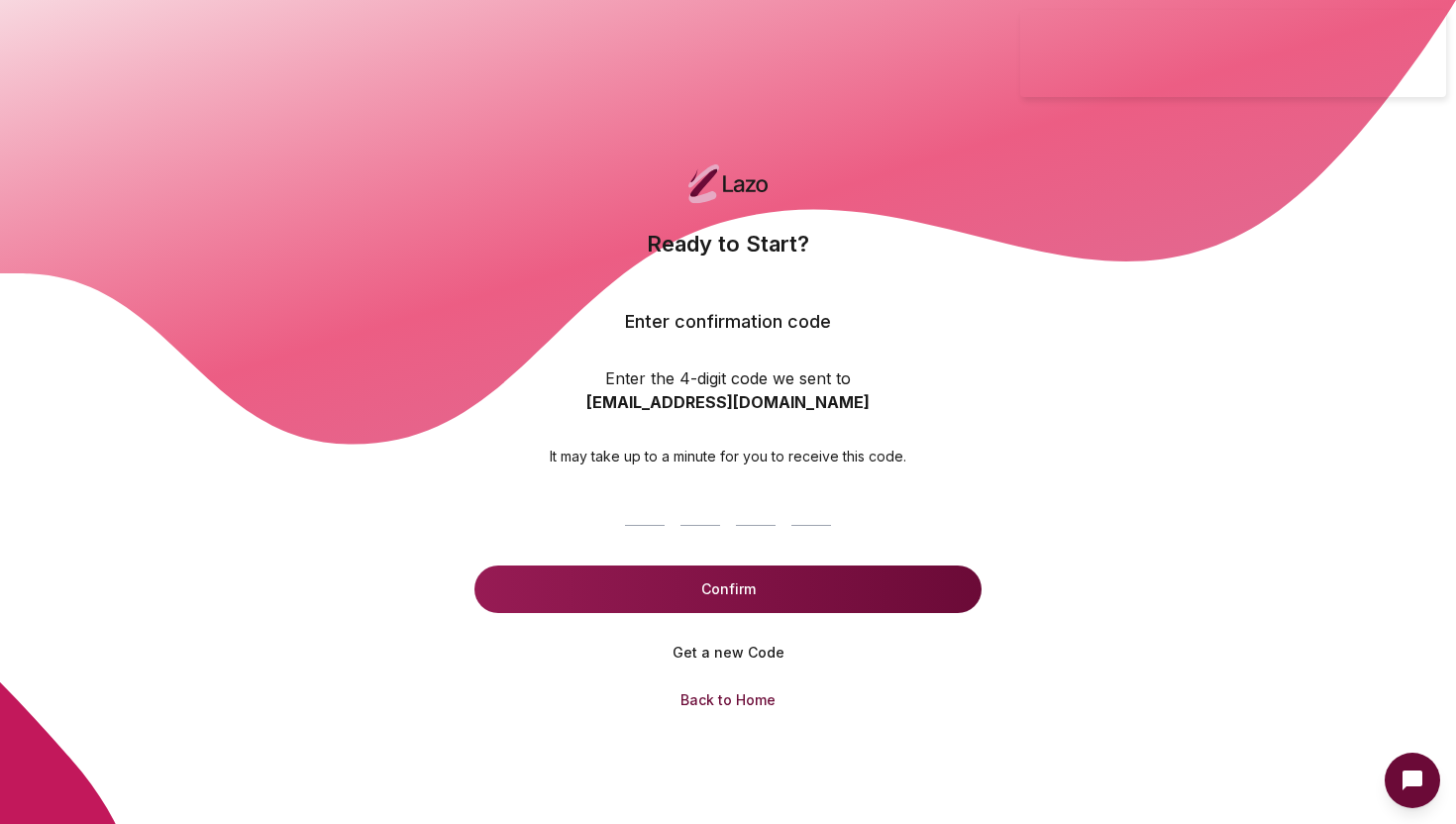 scroll, scrollTop: 0, scrollLeft: 0, axis: both 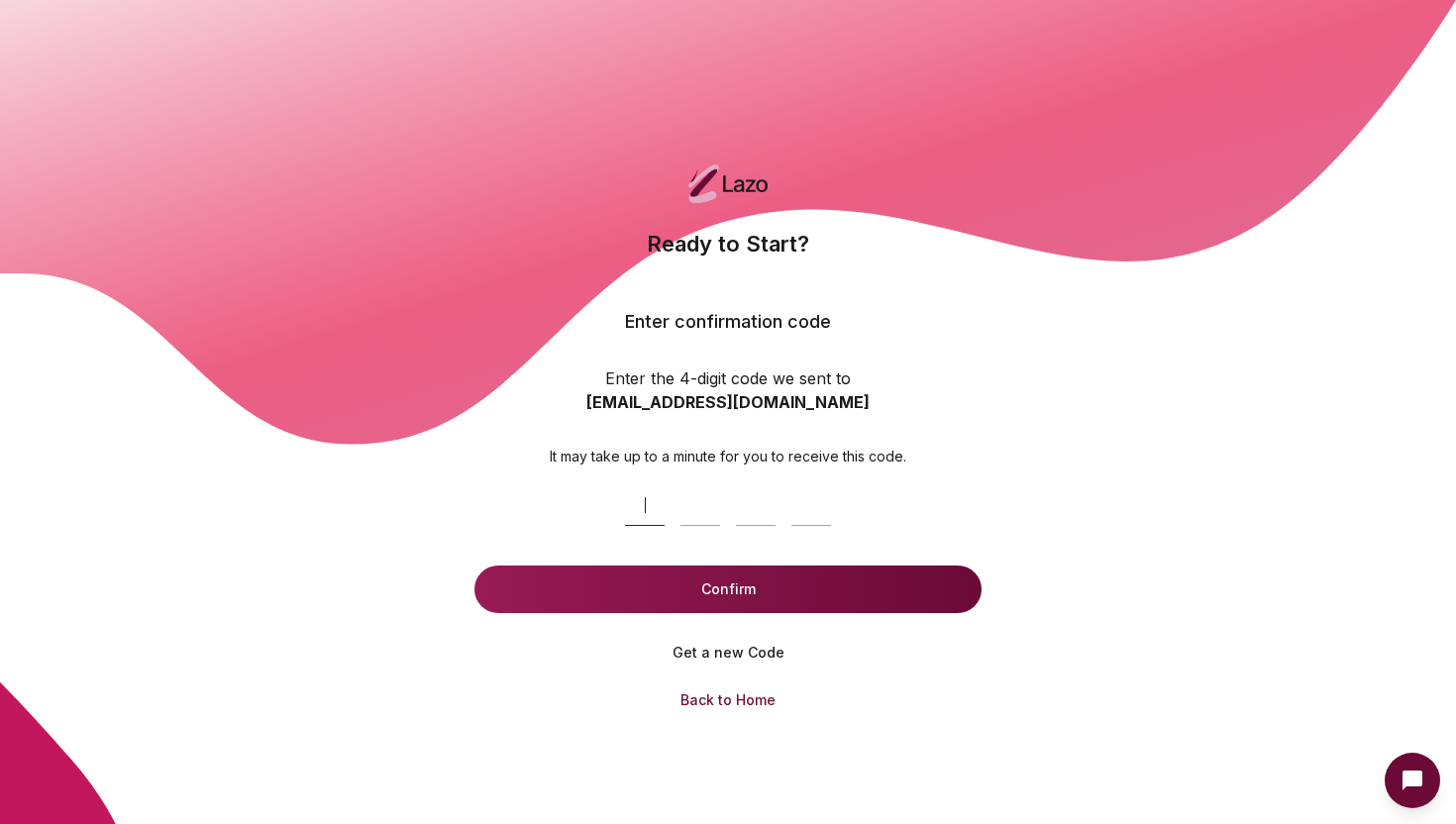 click at bounding box center (748, 502) 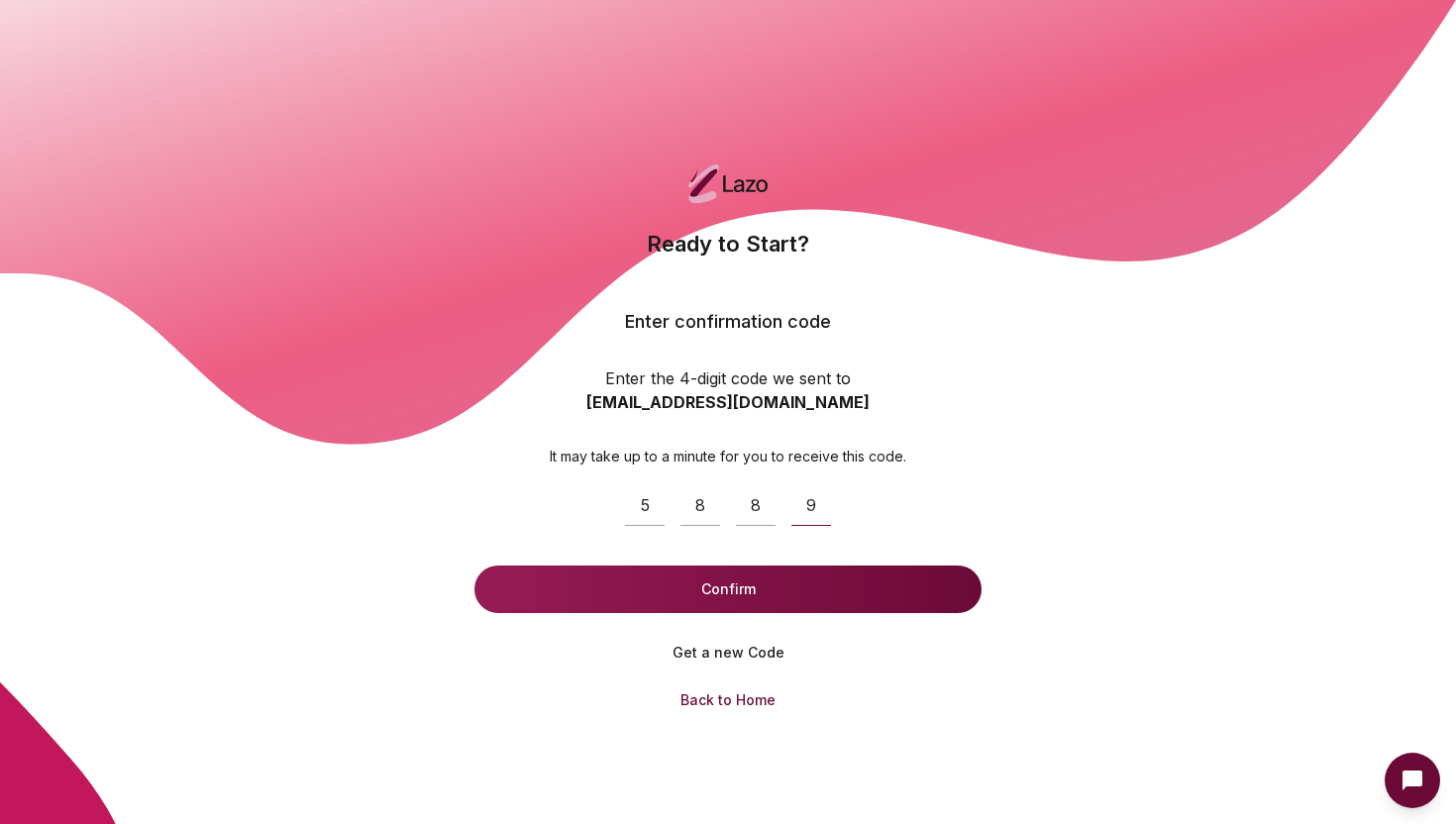 type on "****" 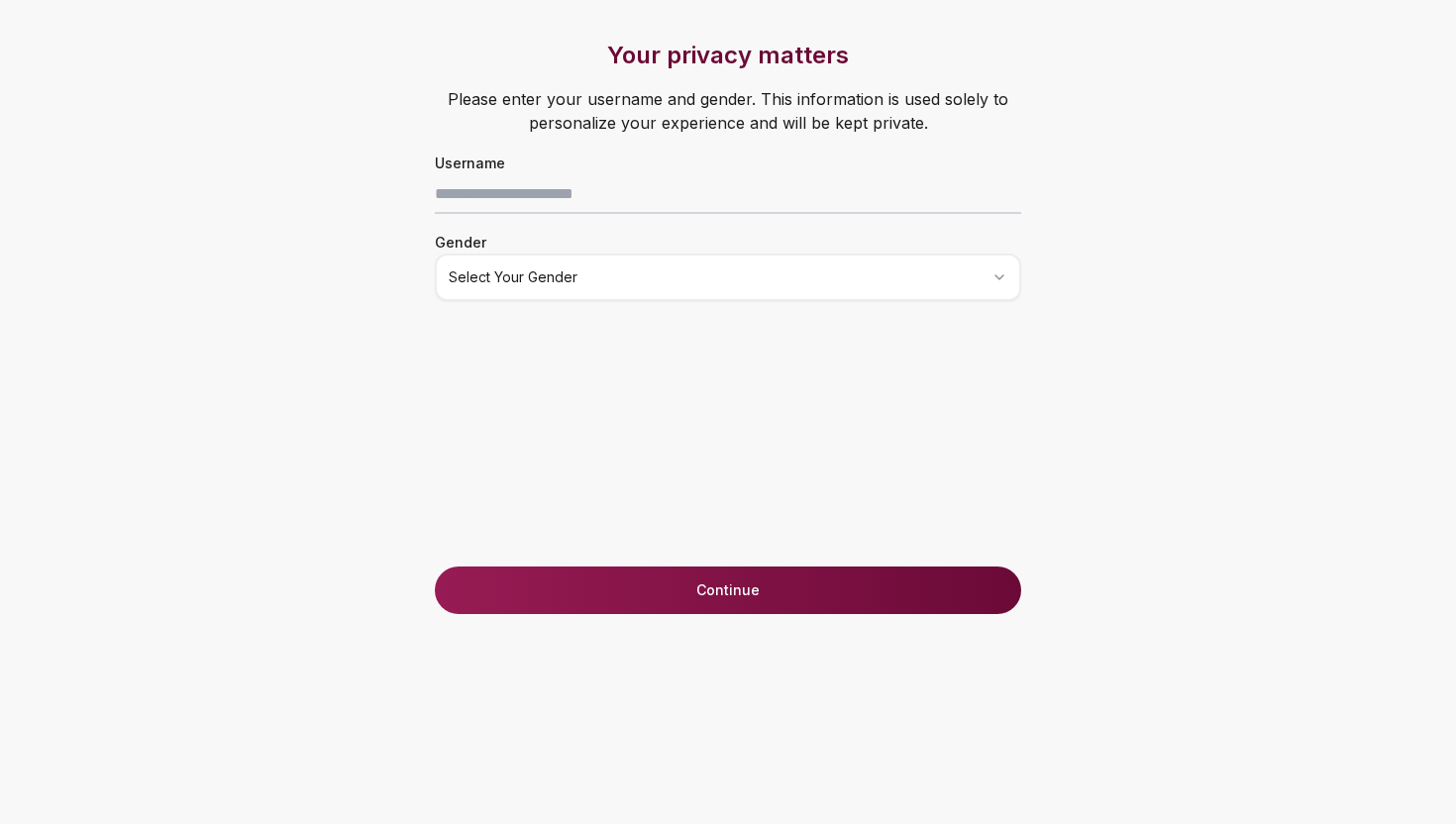 scroll, scrollTop: 0, scrollLeft: 0, axis: both 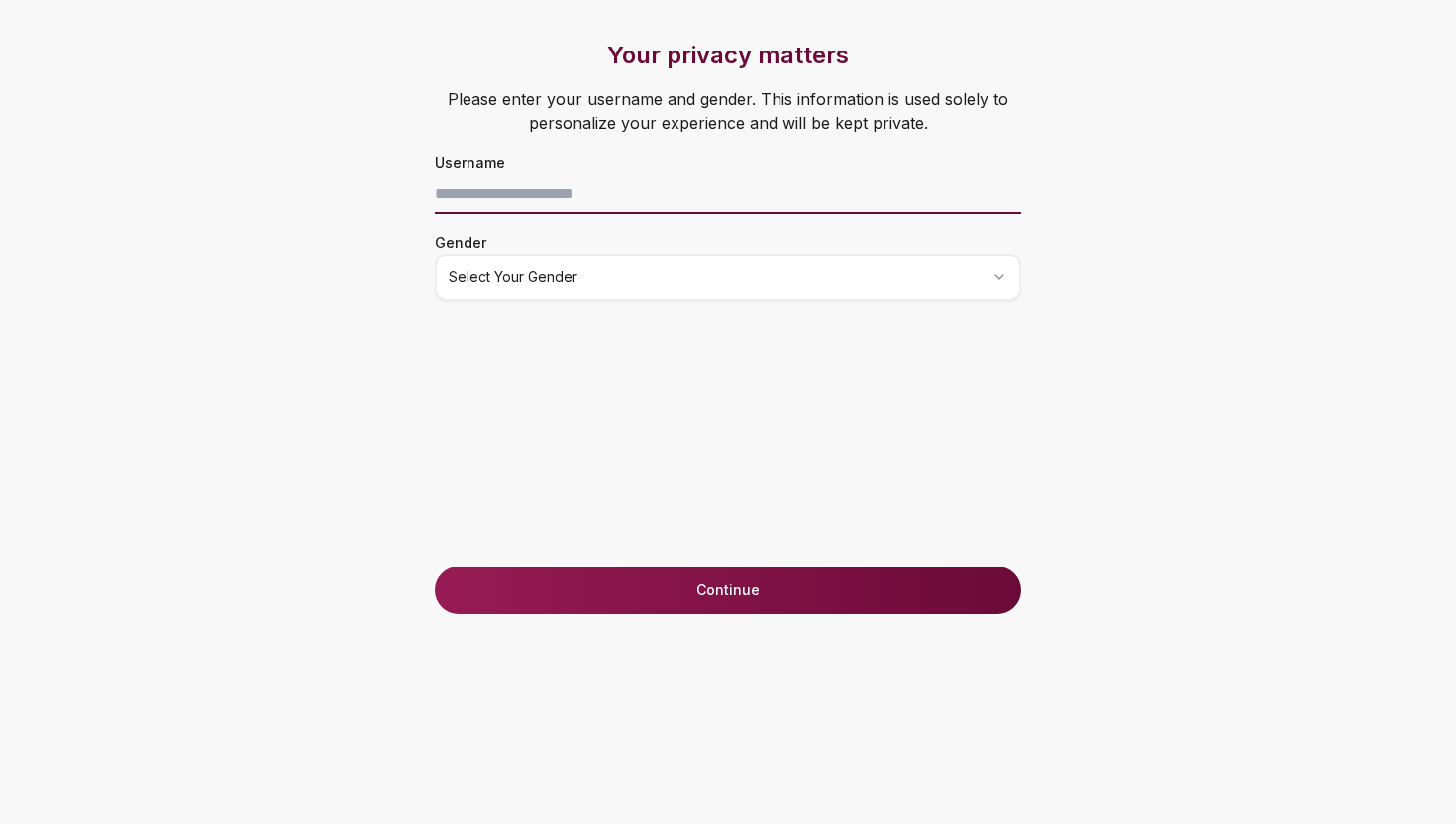 click at bounding box center (728, 194) 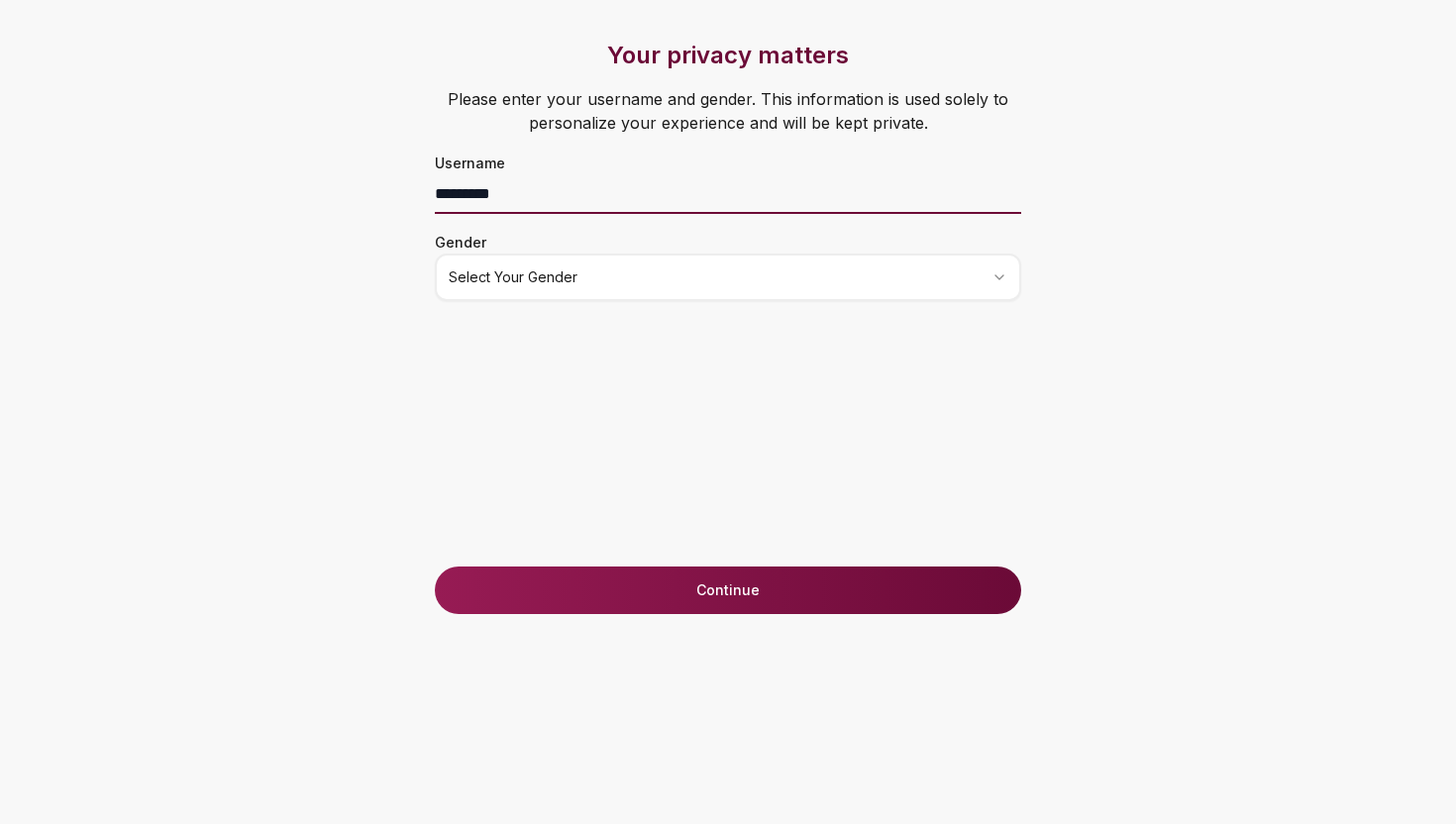 type on "*********" 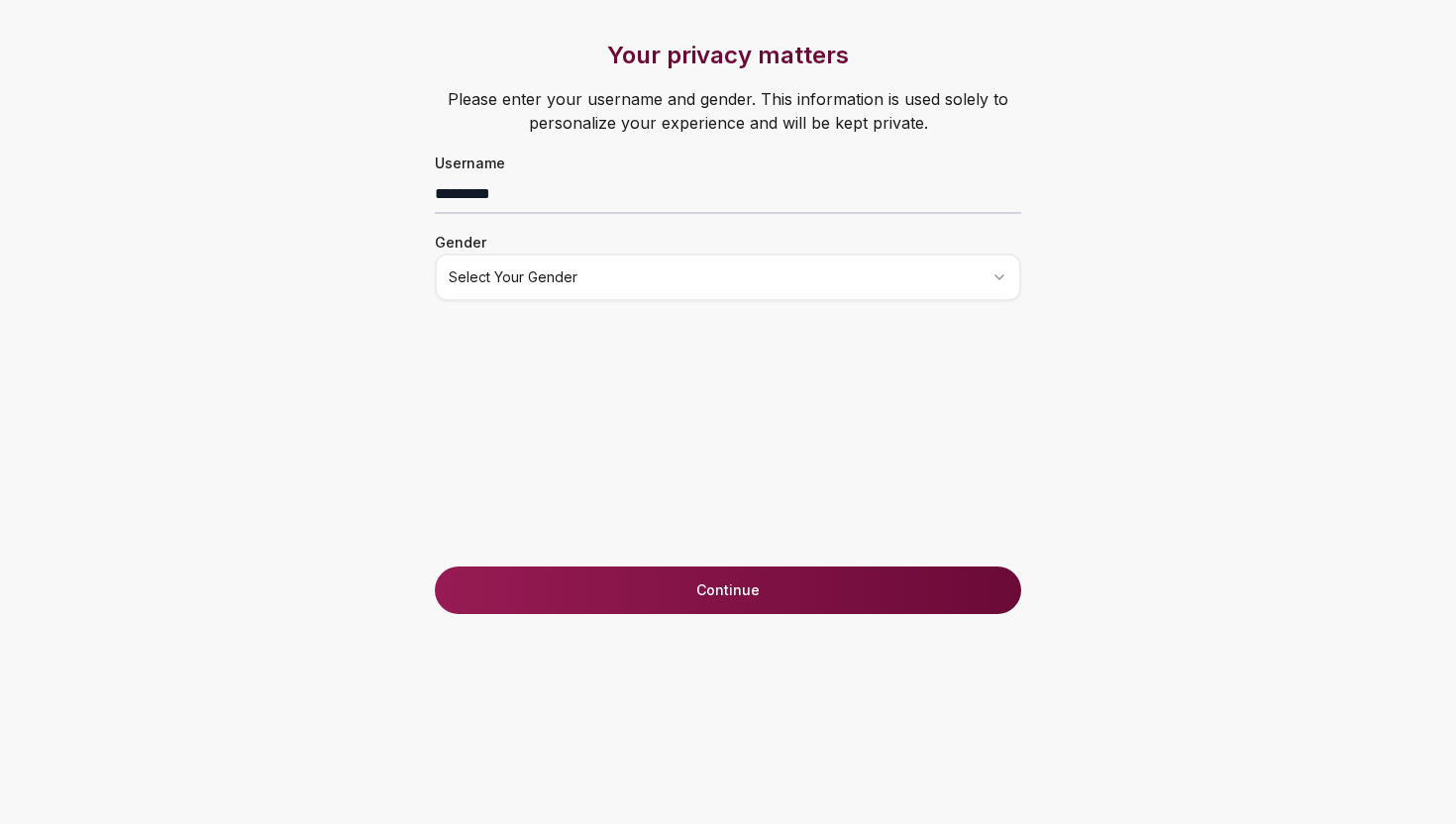 click on "Continue" at bounding box center (728, 590) 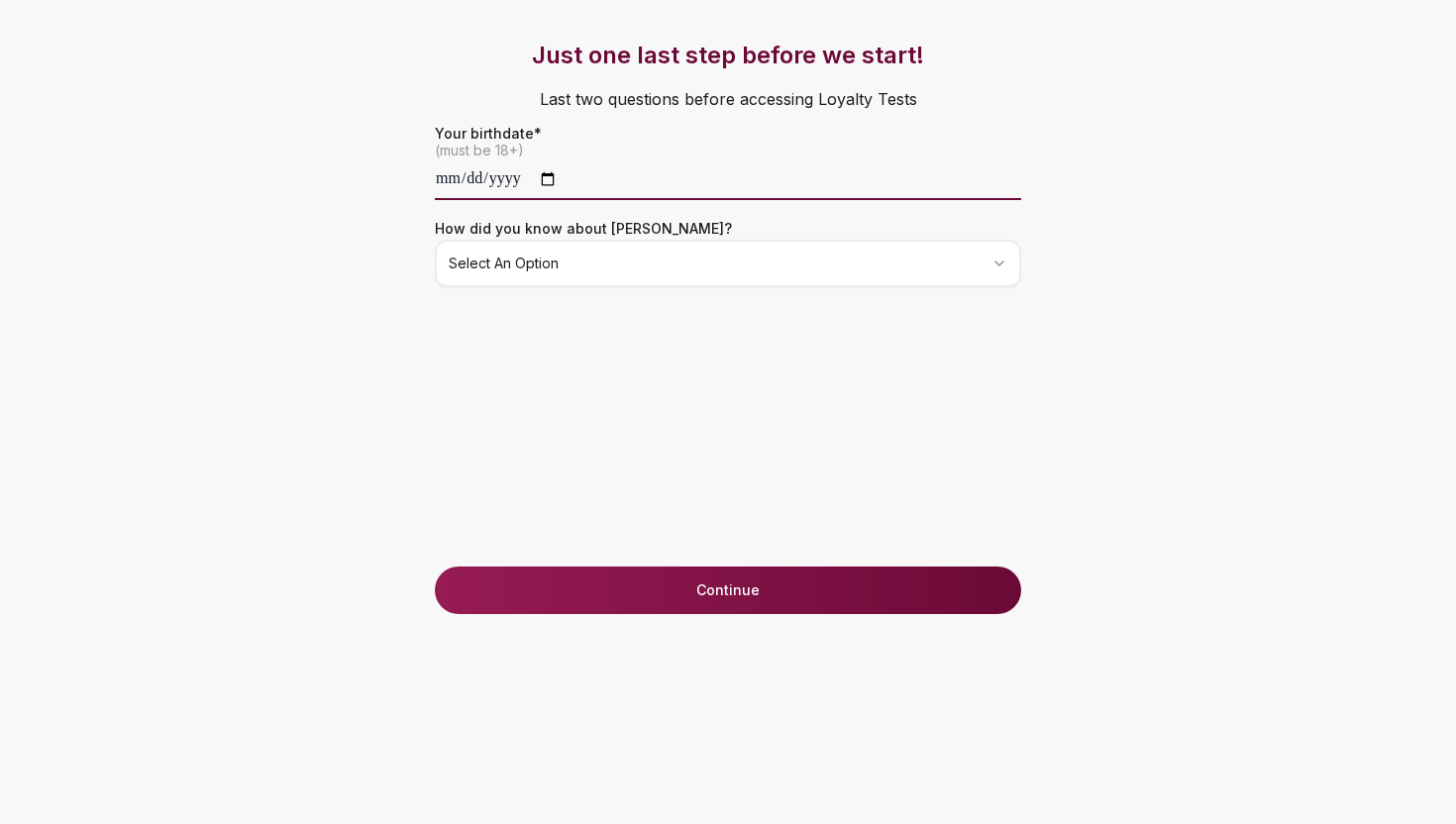 click at bounding box center (728, 180) 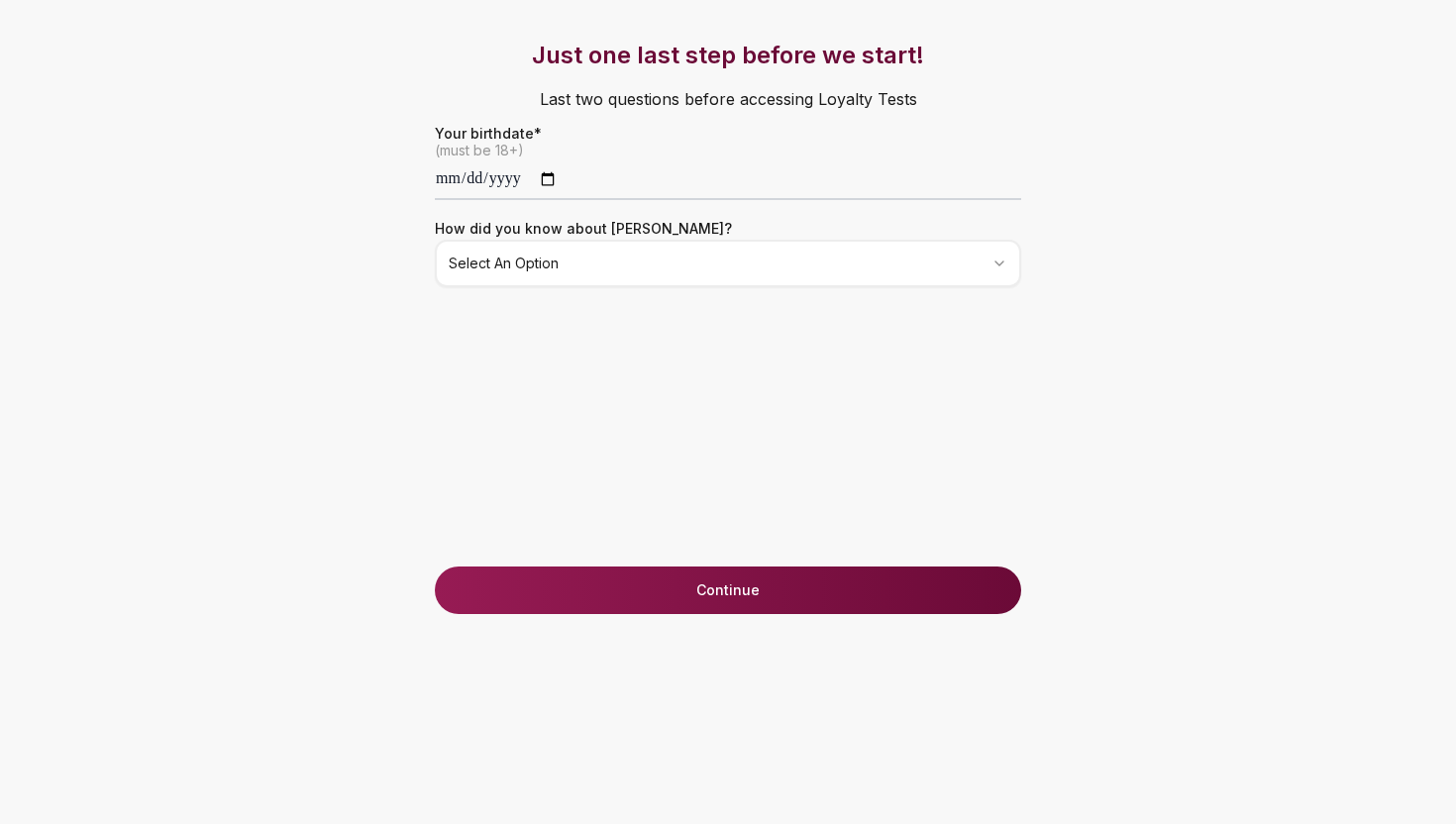 click on "**********" at bounding box center [728, 412] 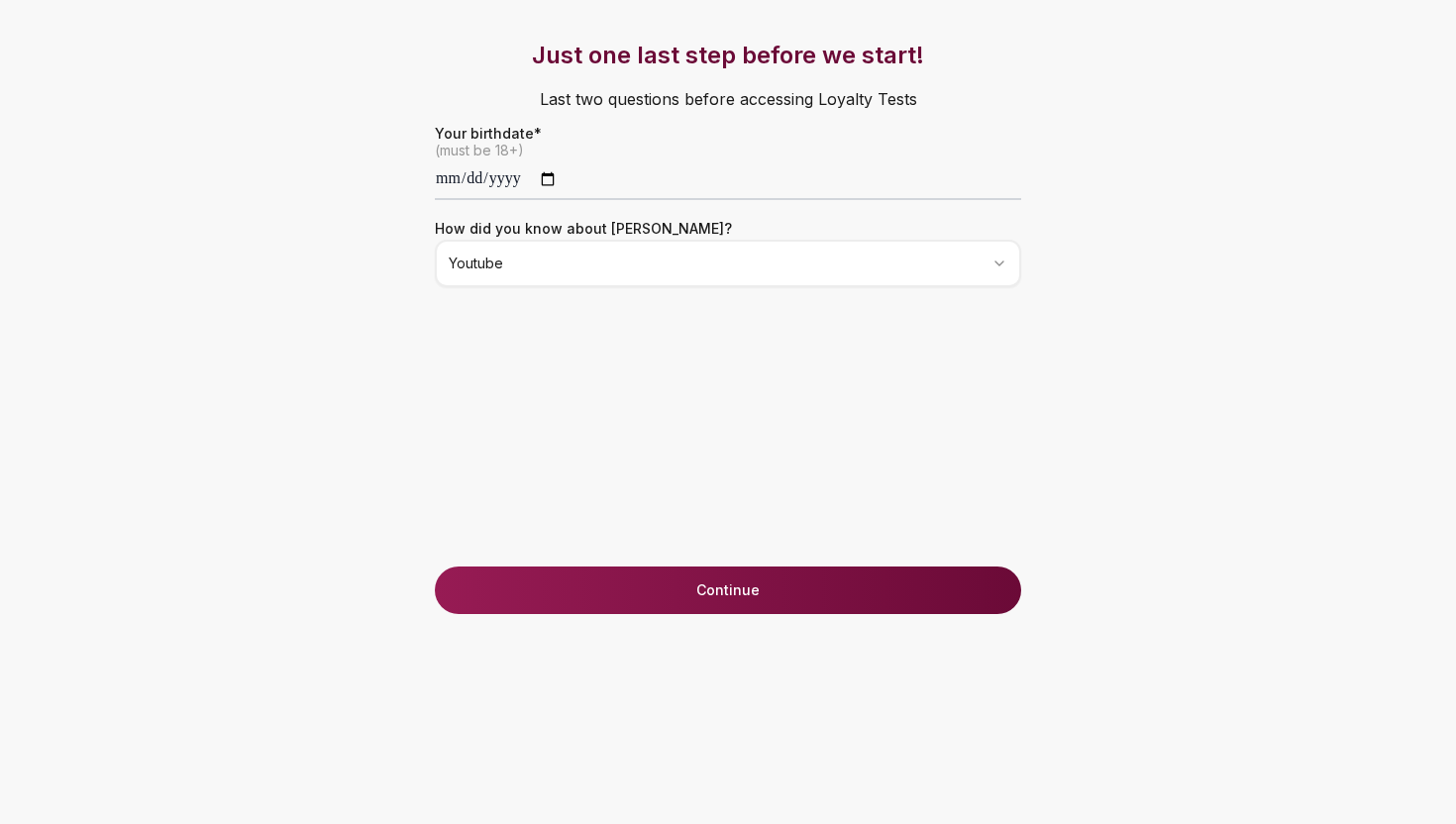 click on "Continue" at bounding box center [728, 590] 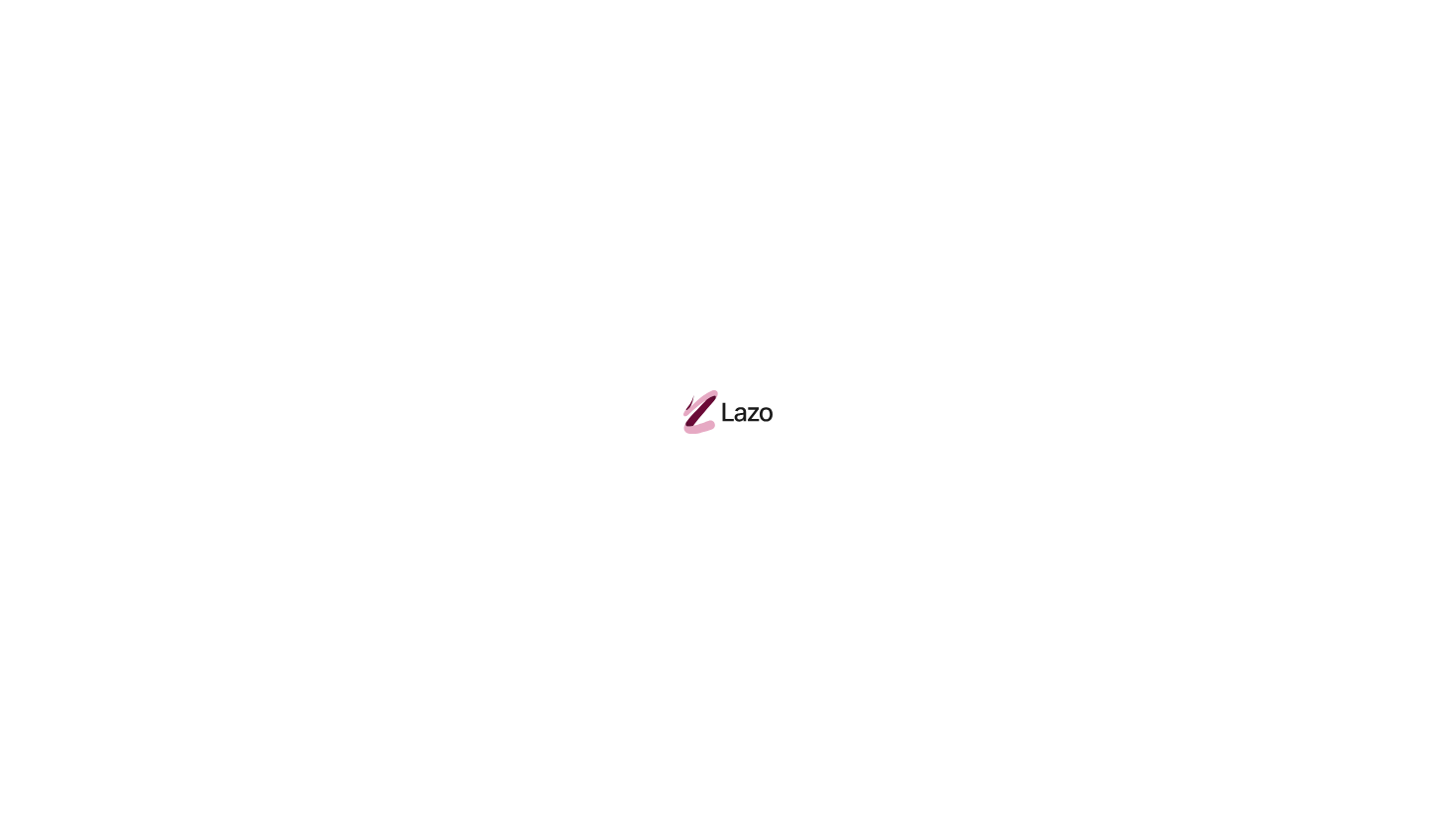 scroll, scrollTop: 0, scrollLeft: 0, axis: both 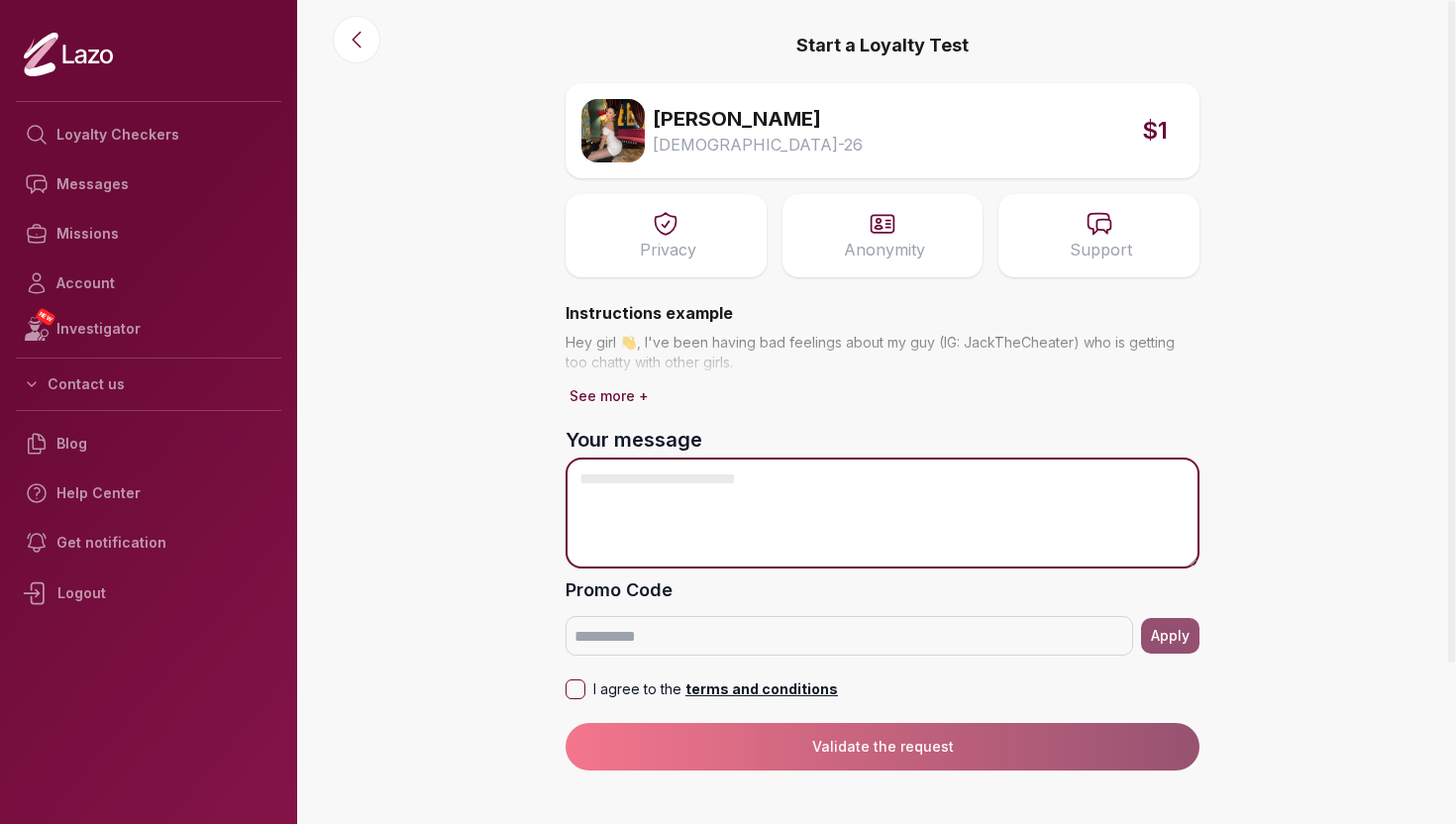 click on "Your message" at bounding box center (883, 513) 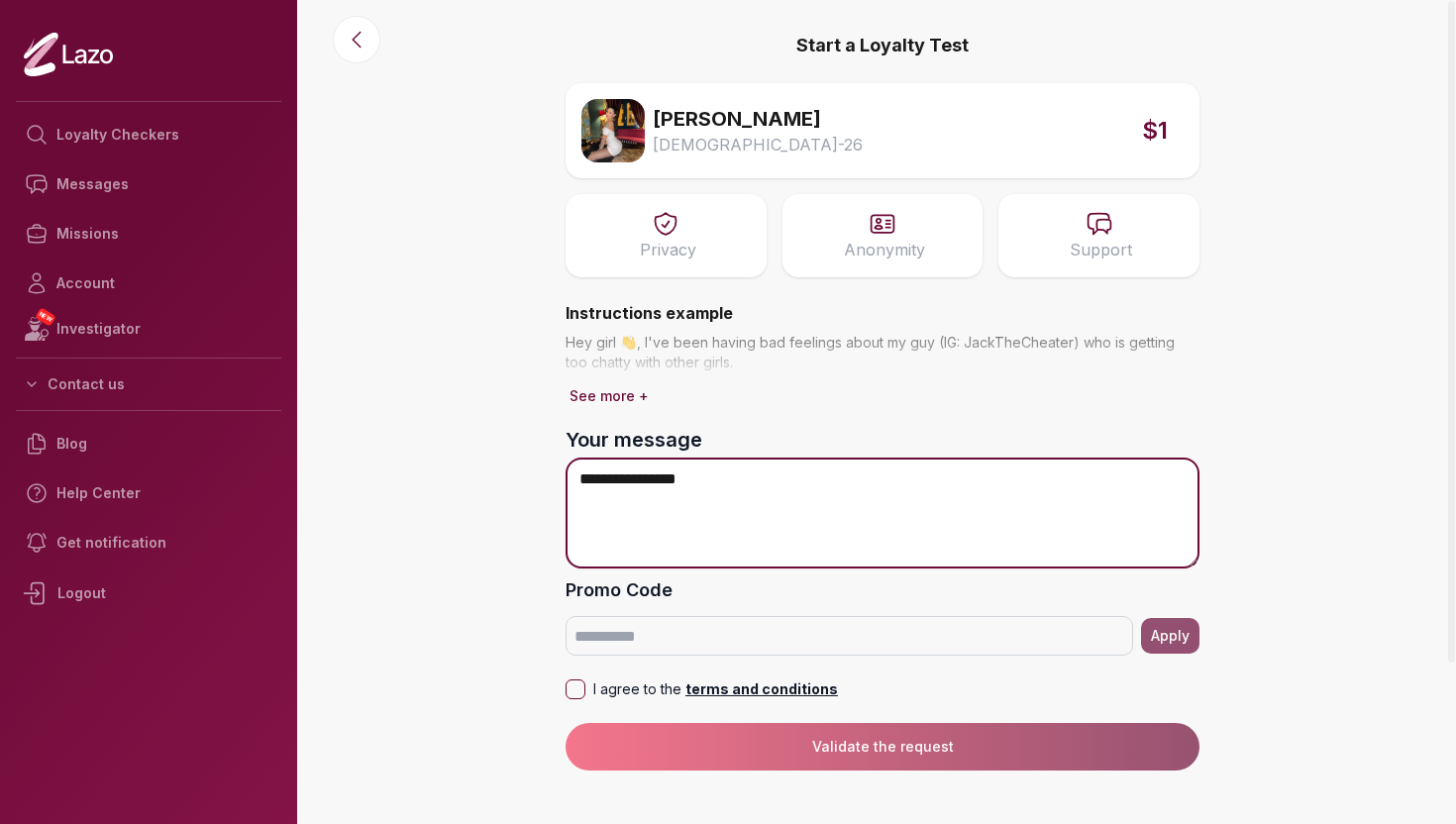type on "**********" 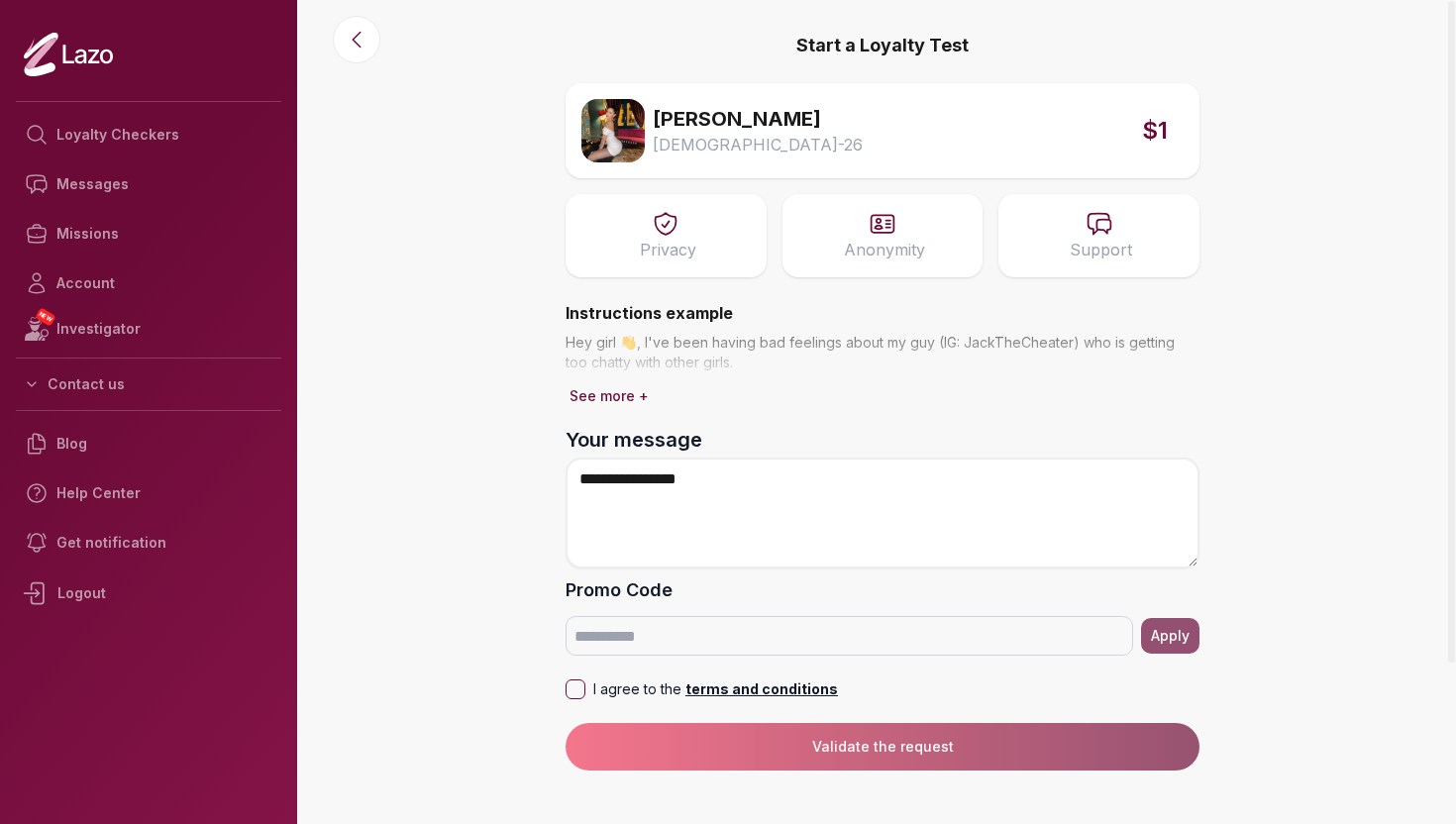 click on "I agree to the  terms and conditions" at bounding box center [575, 689] 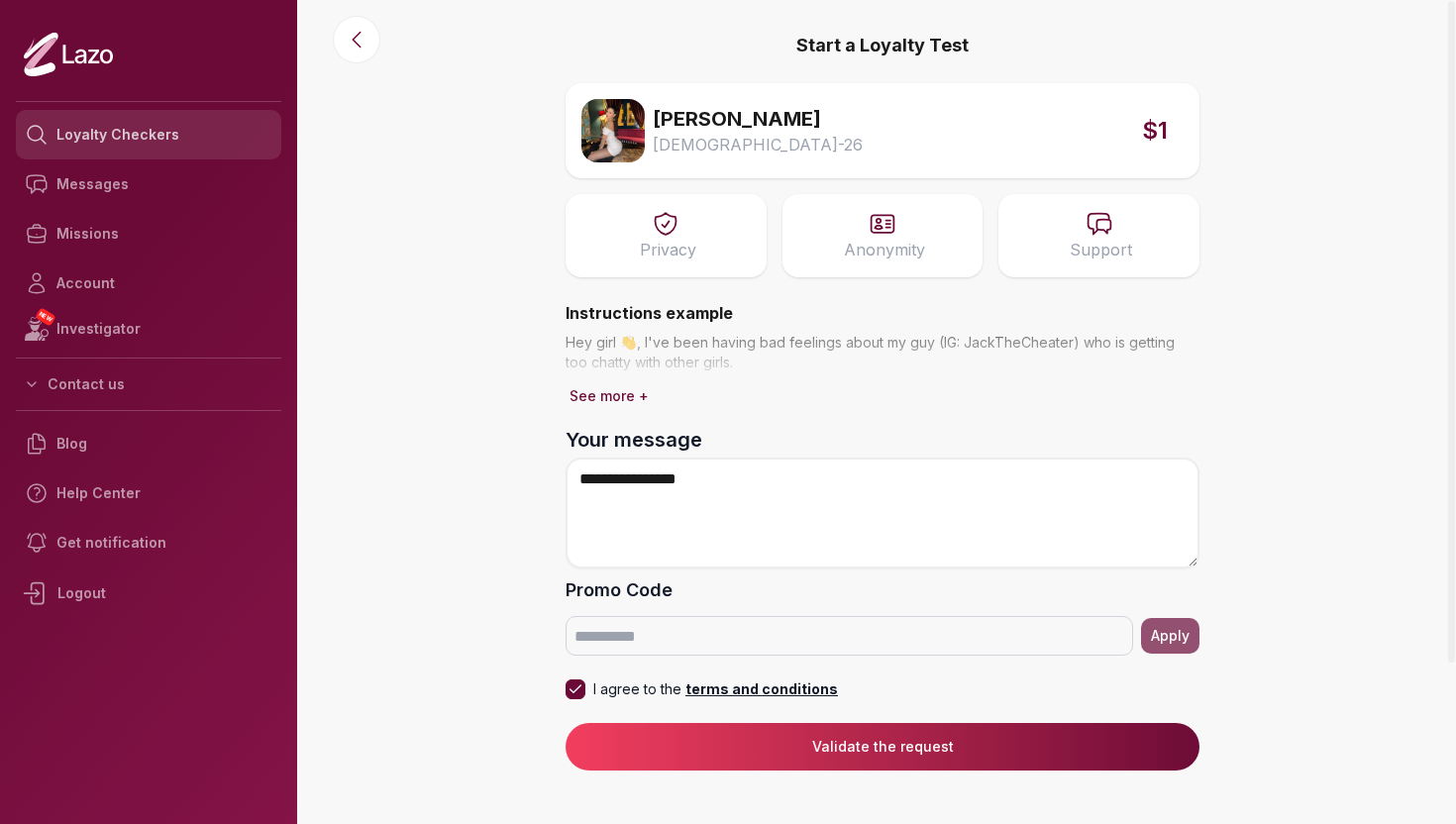 click on "Loyalty Checkers" at bounding box center [149, 135] 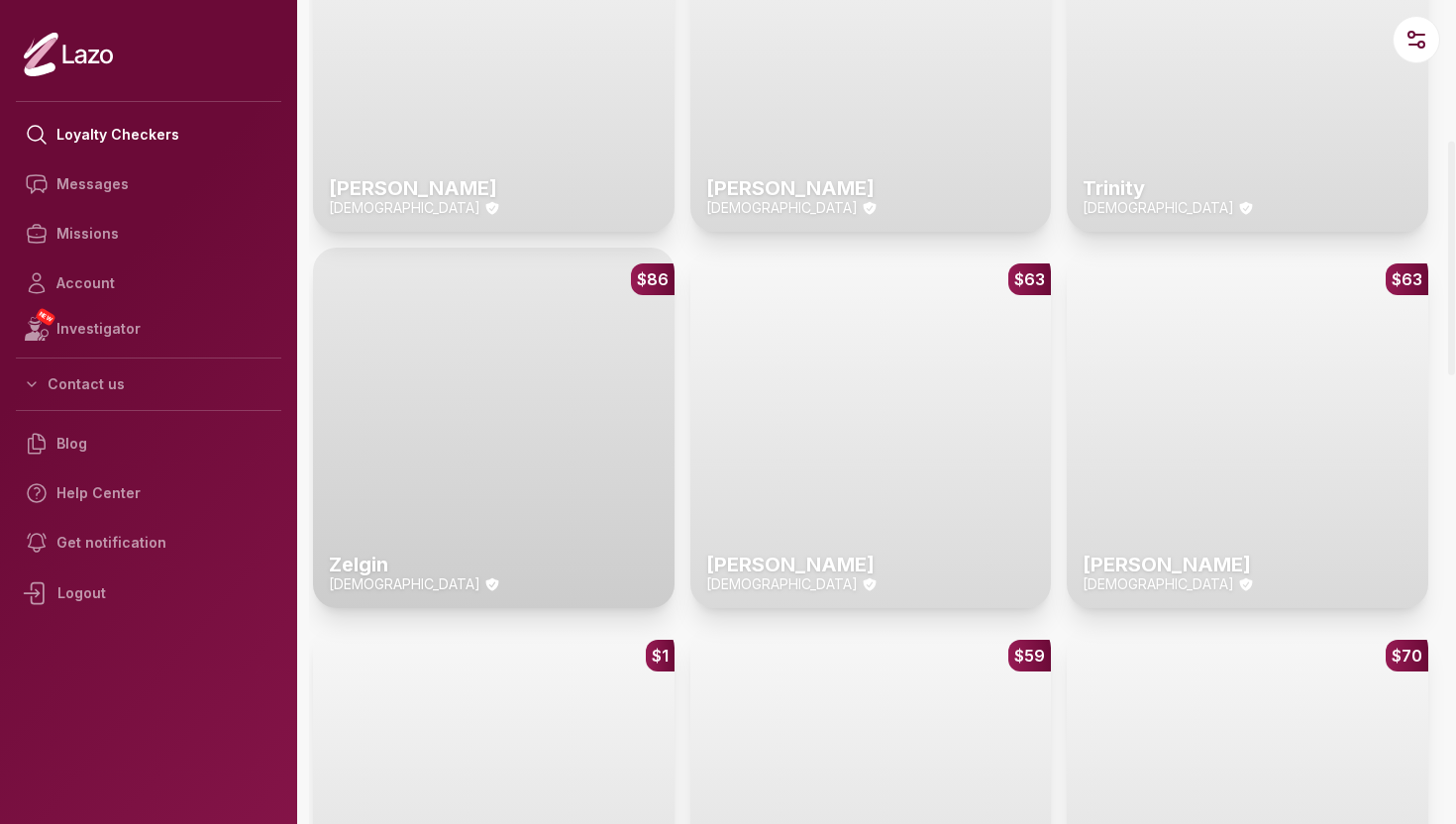 scroll, scrollTop: 564, scrollLeft: 0, axis: vertical 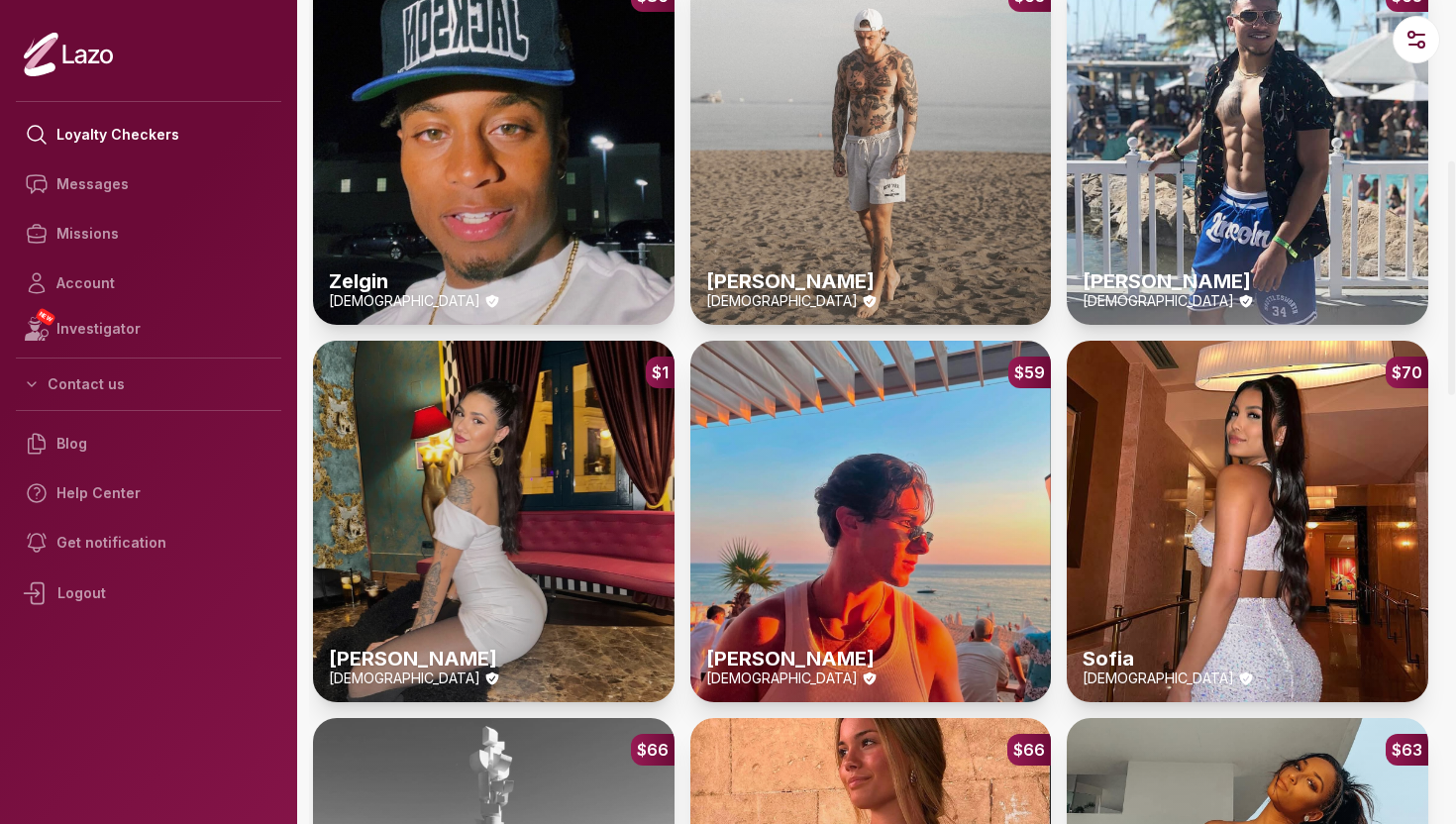 click on "$1 Valentina 26 y/o" at bounding box center [493, 521] 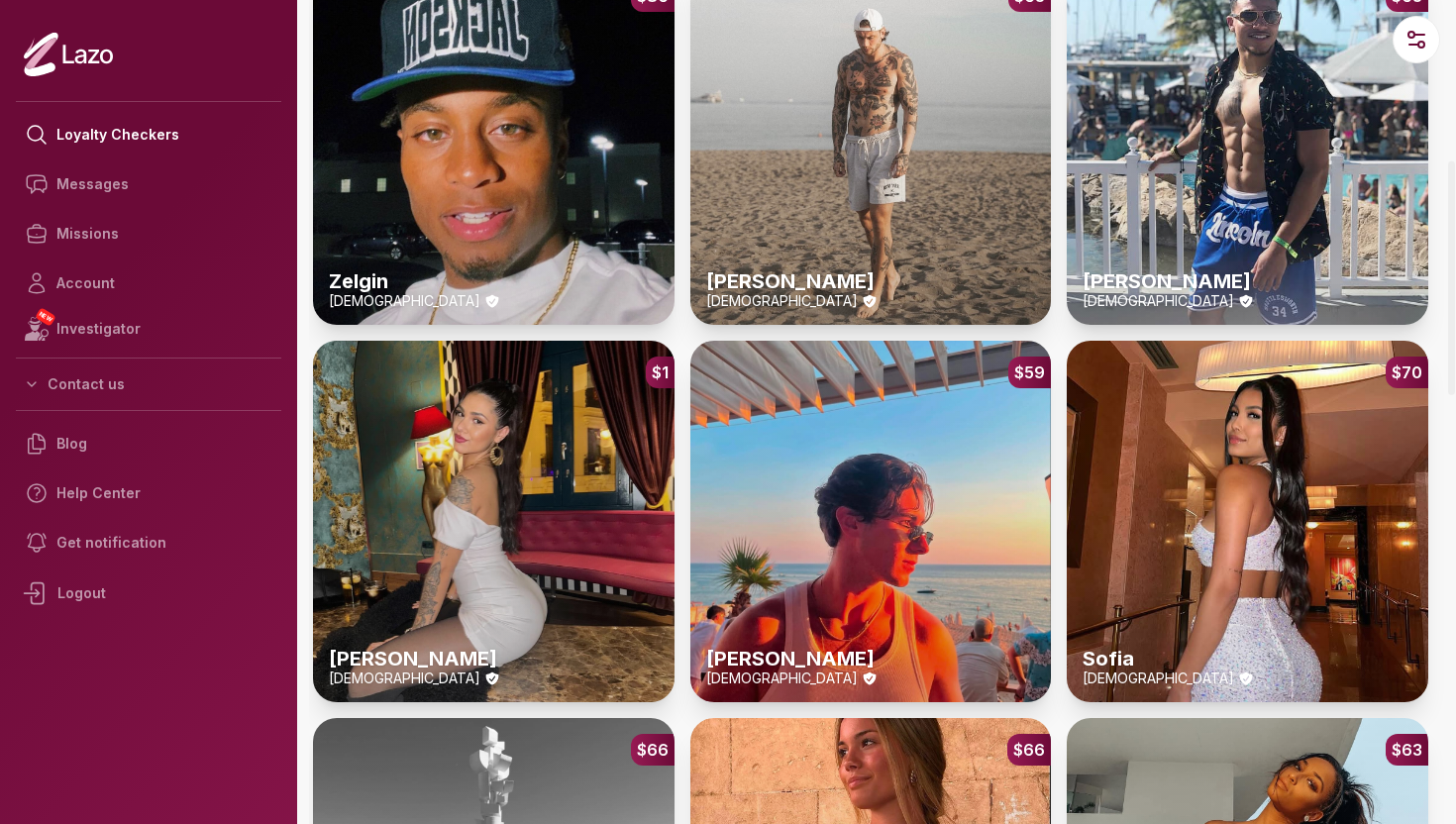 scroll, scrollTop: 0, scrollLeft: 0, axis: both 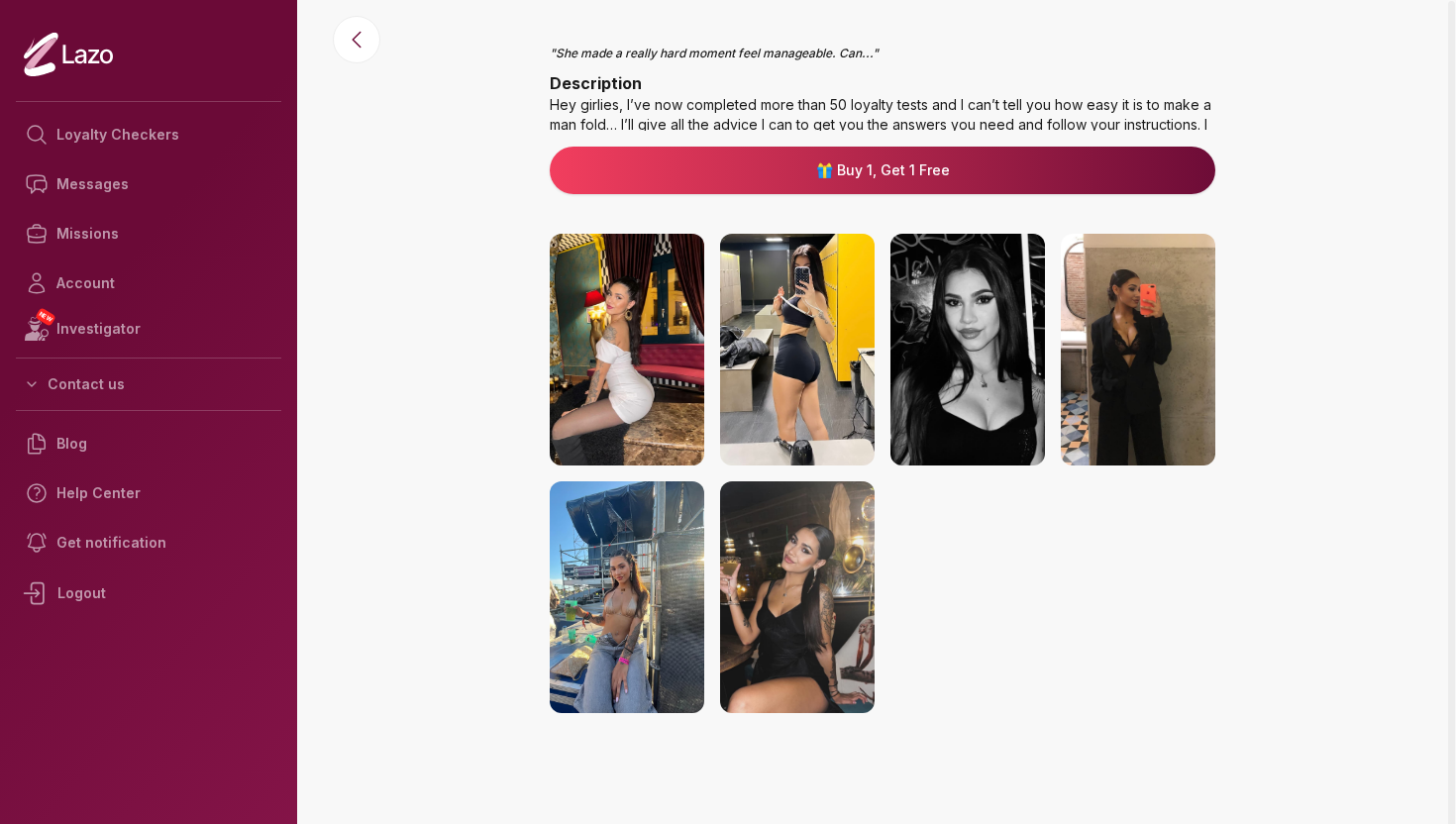 click on "🎁 Buy 1, Get 1 Free" at bounding box center [883, 170] 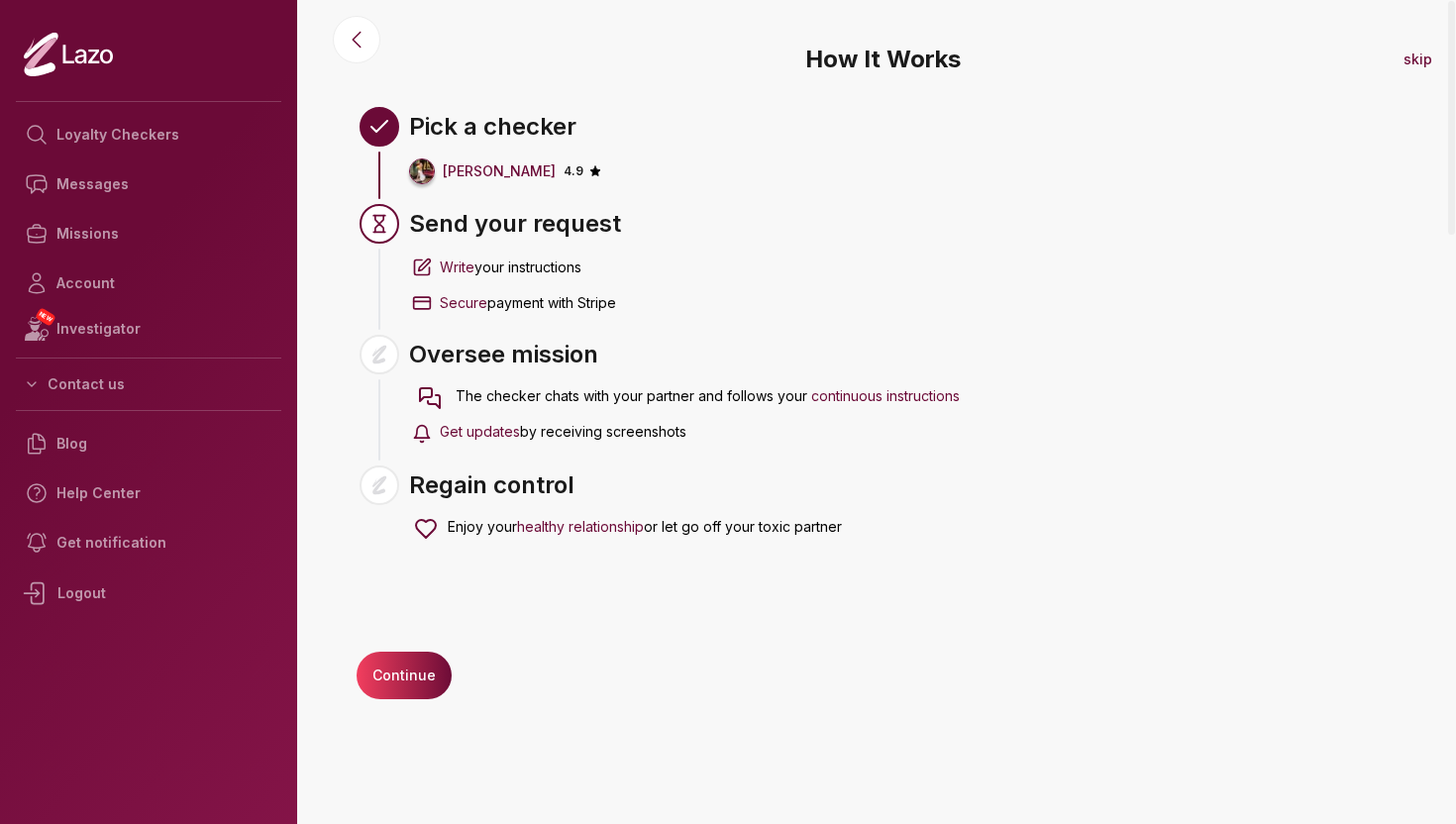 click on "Continue" at bounding box center (404, 675) 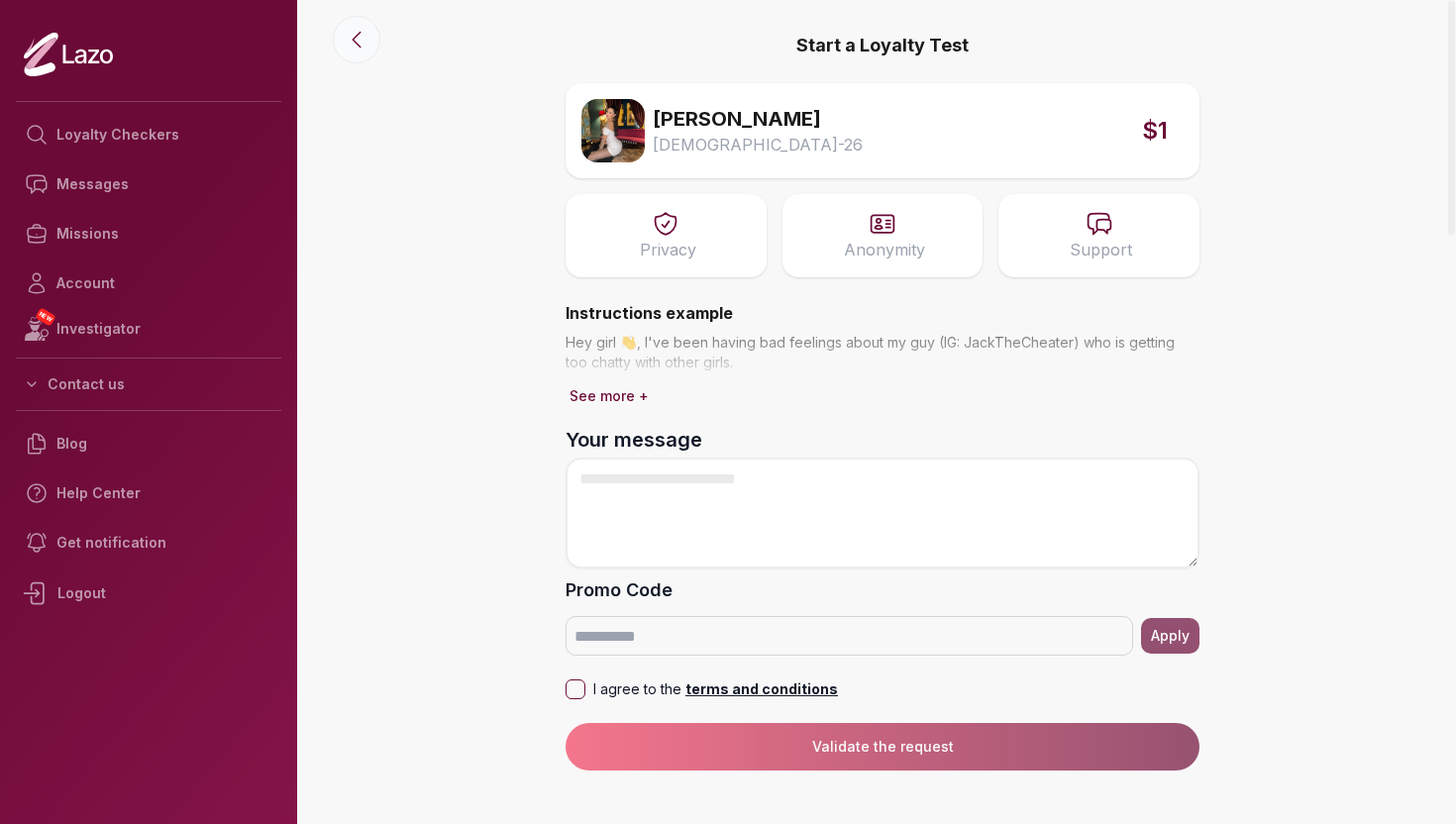 click 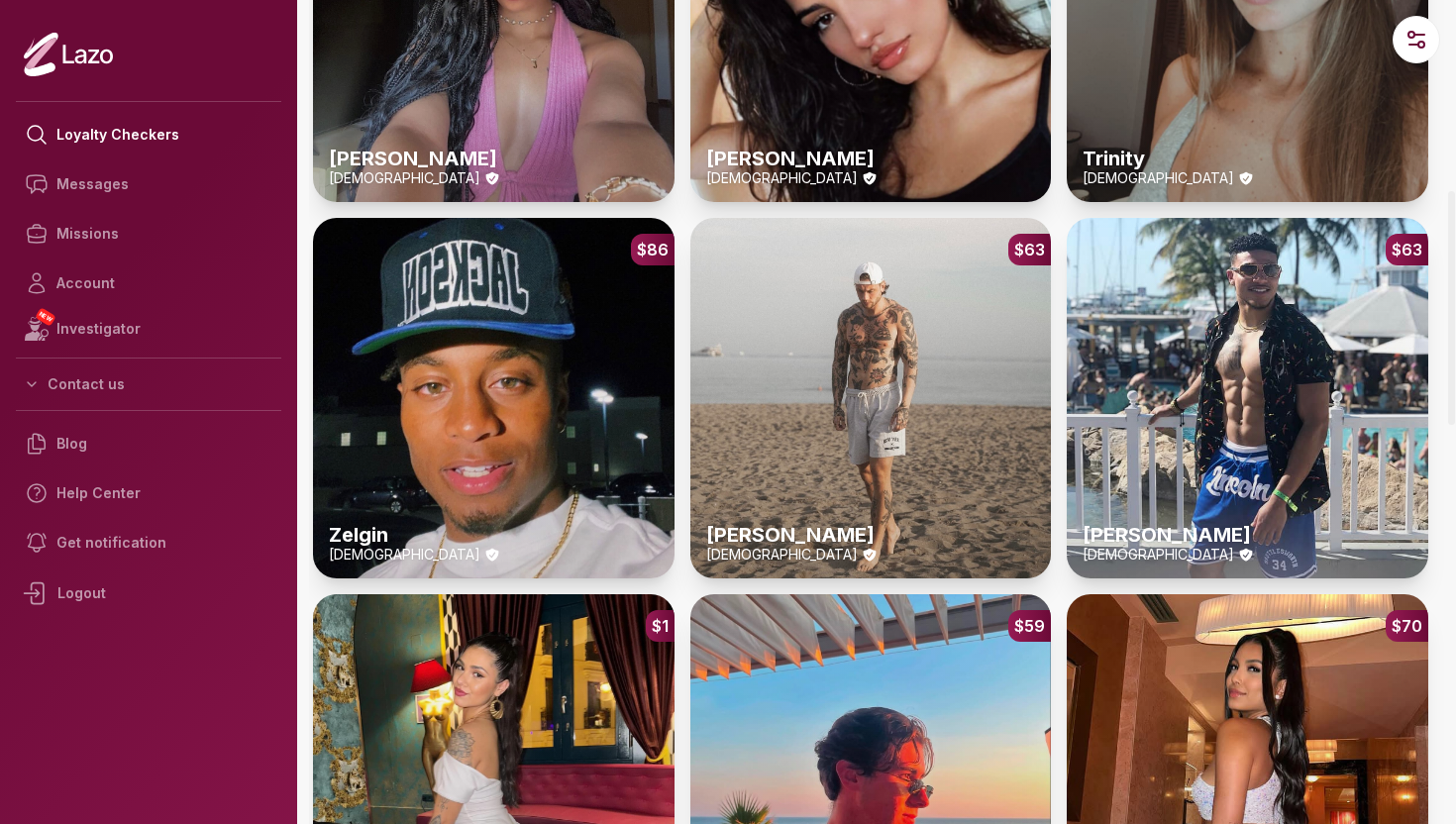 scroll, scrollTop: 670, scrollLeft: 0, axis: vertical 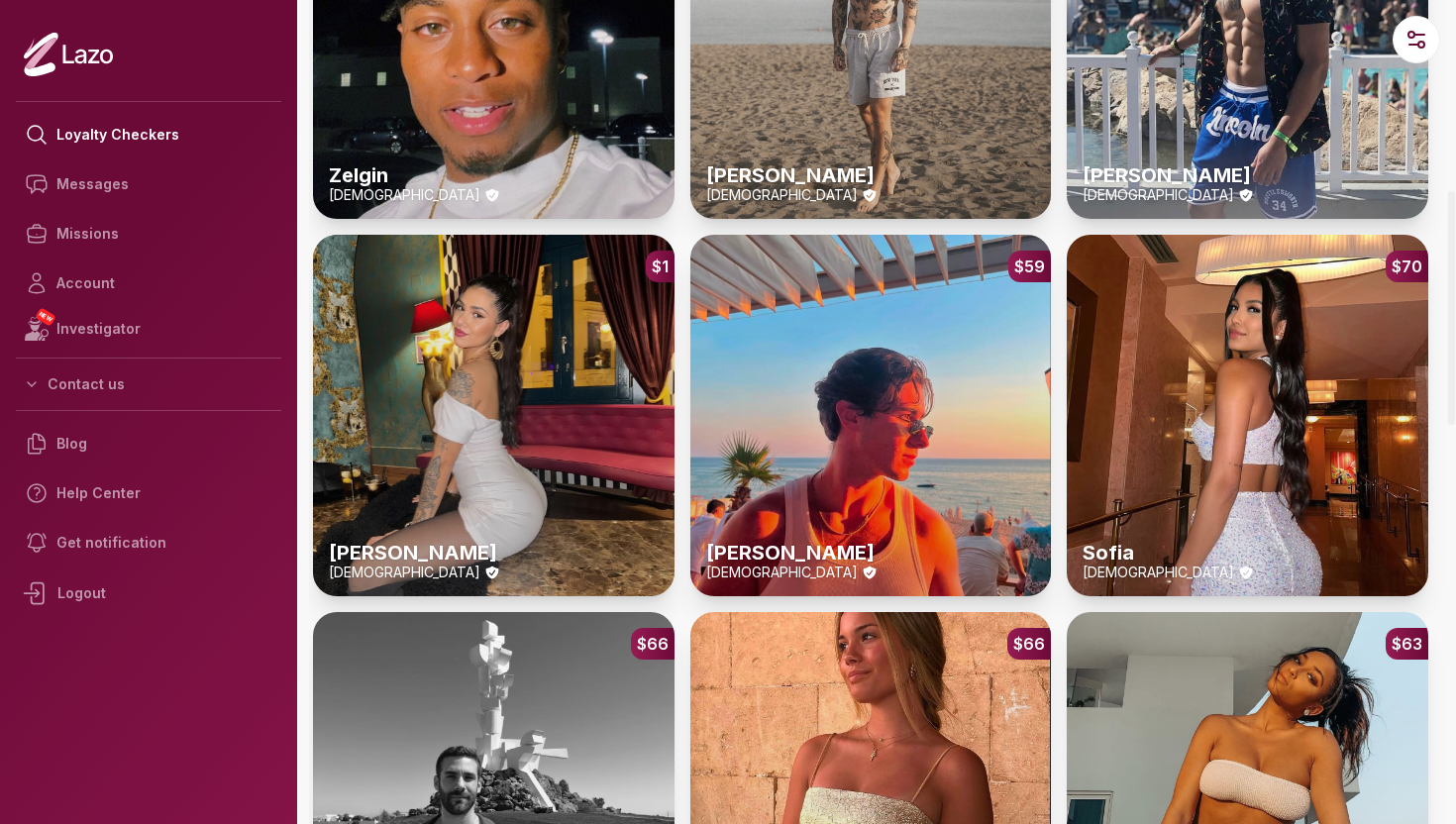 click on "$1 Valentina 26 y/o" at bounding box center (493, 415) 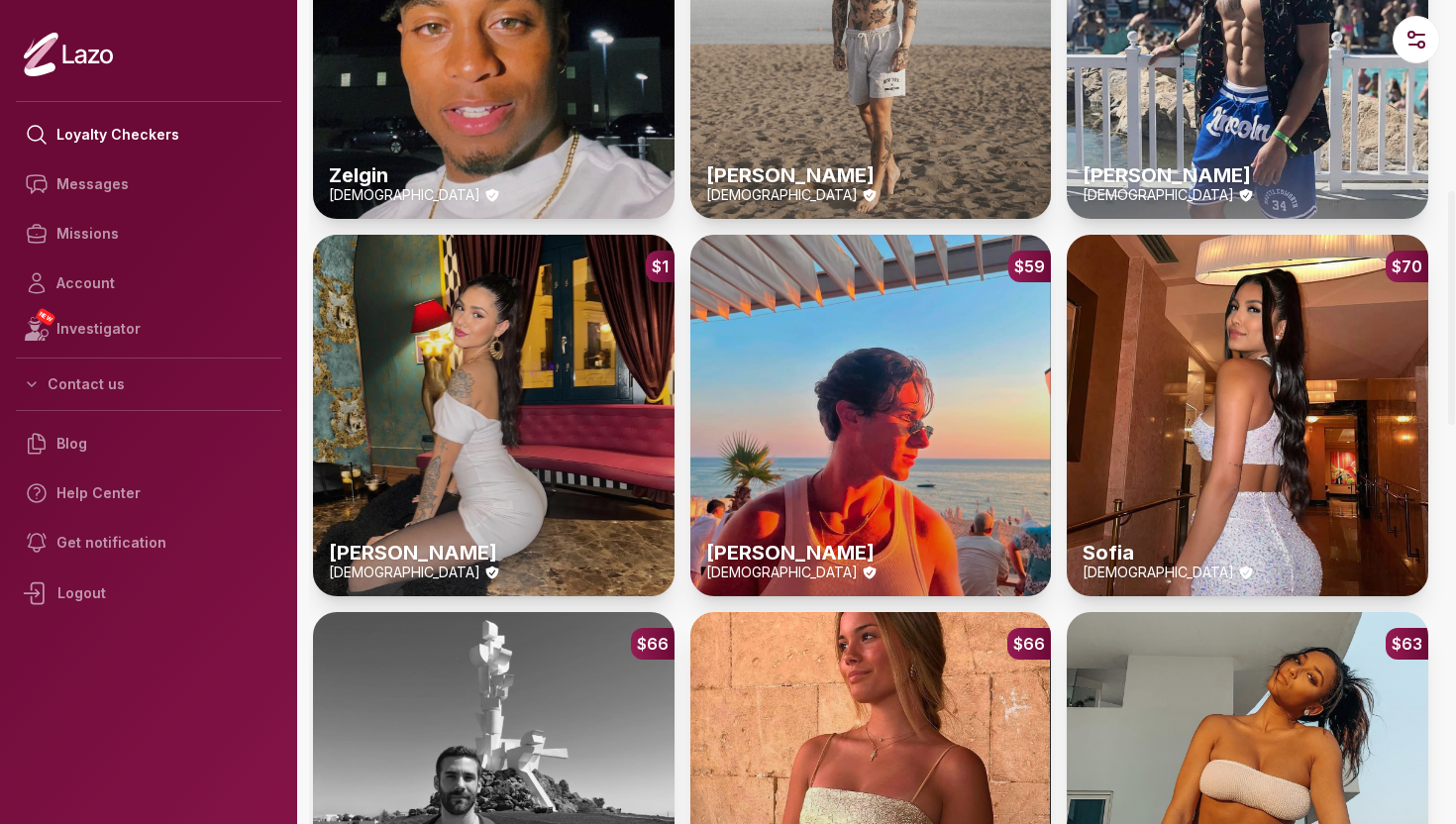 scroll, scrollTop: 0, scrollLeft: 0, axis: both 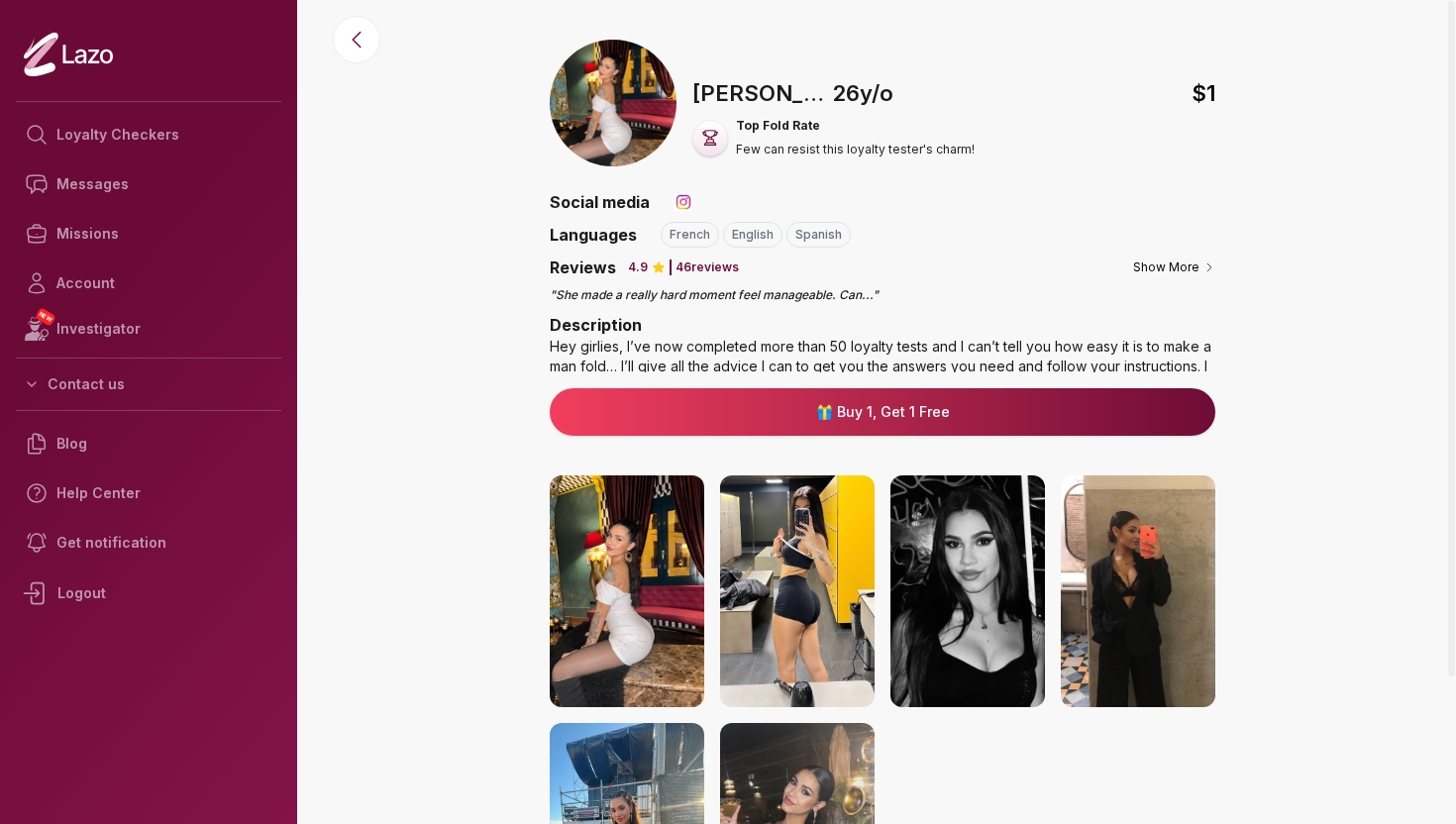 click on "🎁 Buy 1, Get 1 Free" at bounding box center (883, 412) 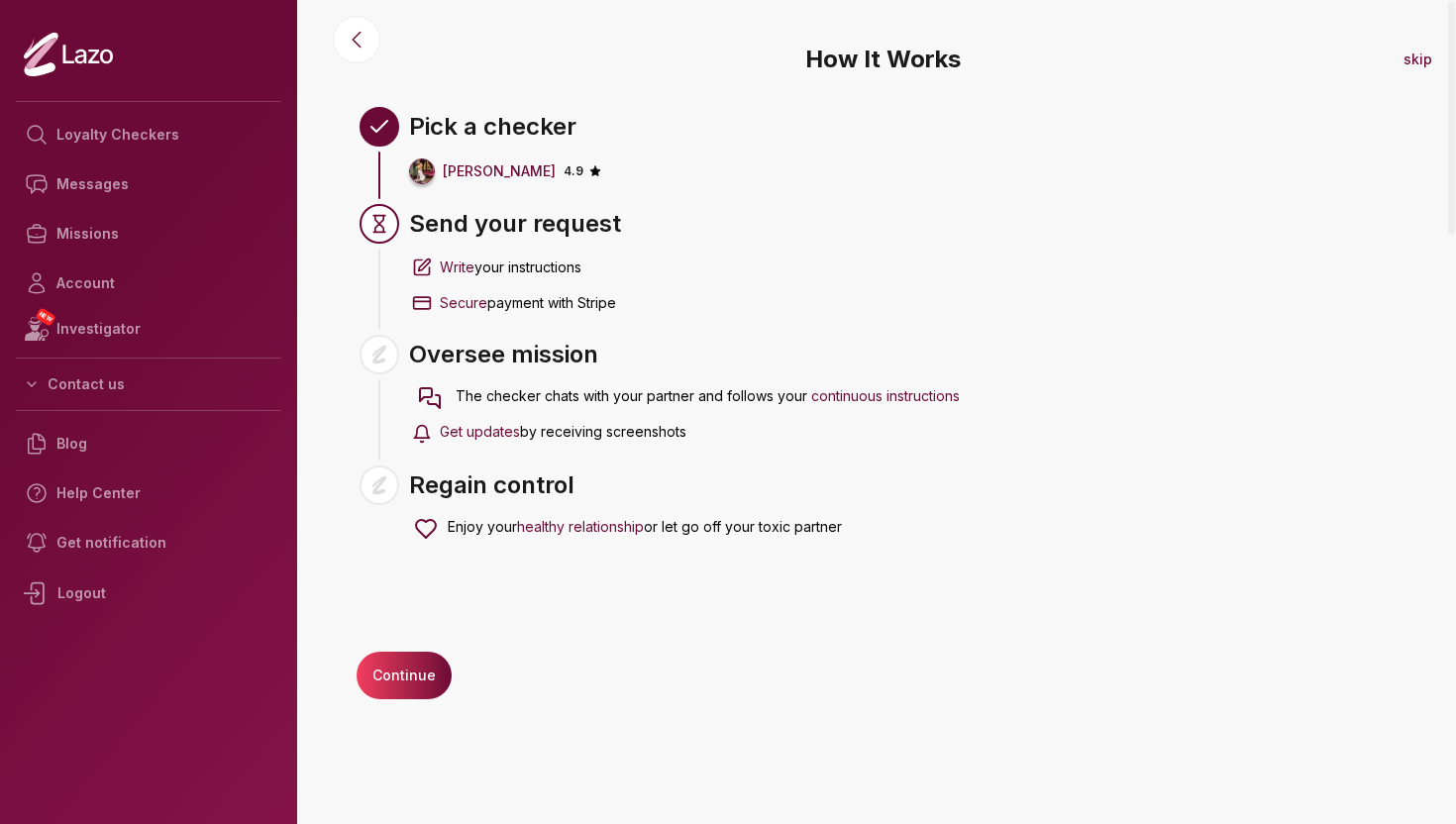 click on "Continue" at bounding box center (404, 675) 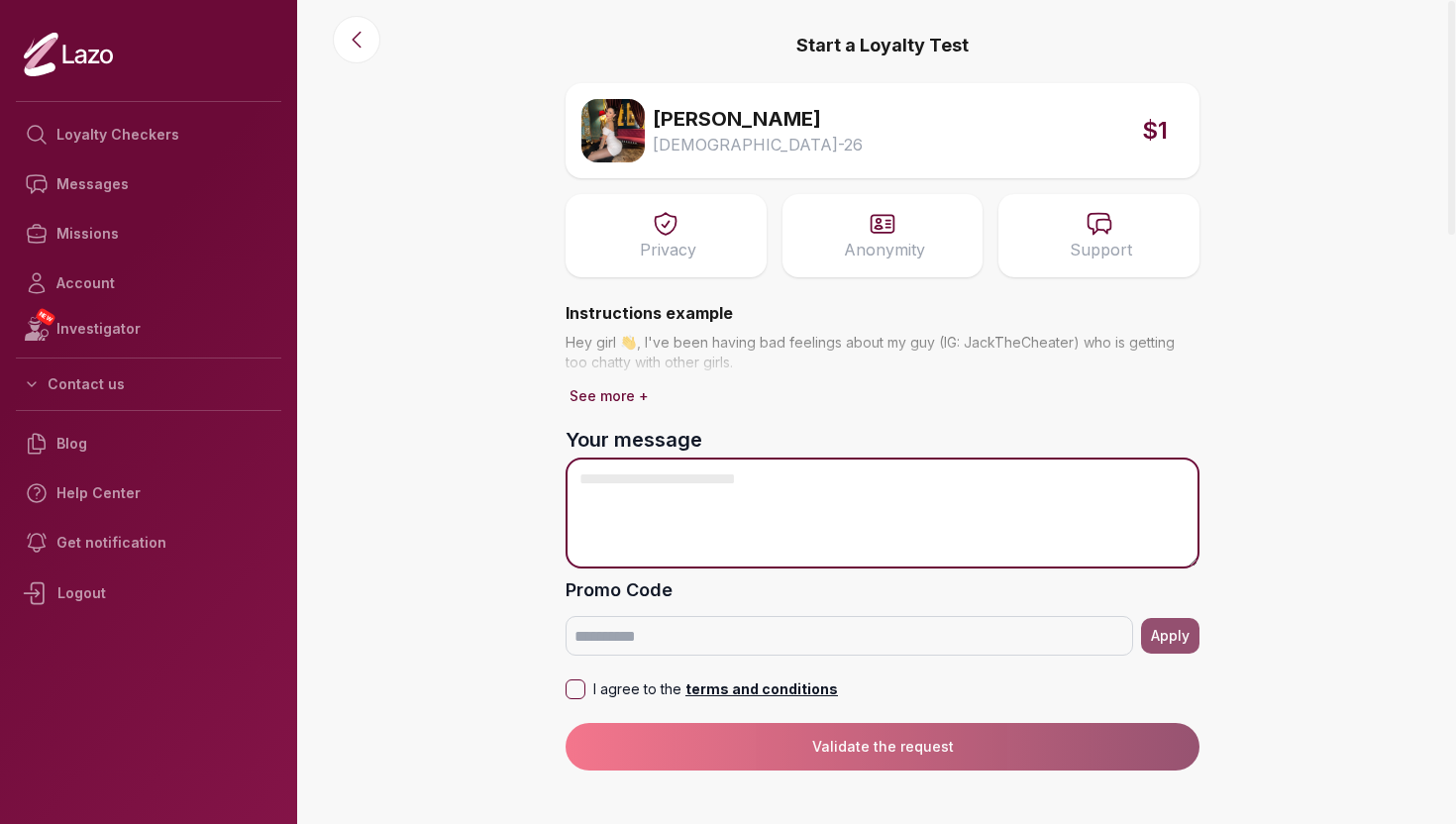 click on "Your message" at bounding box center [883, 513] 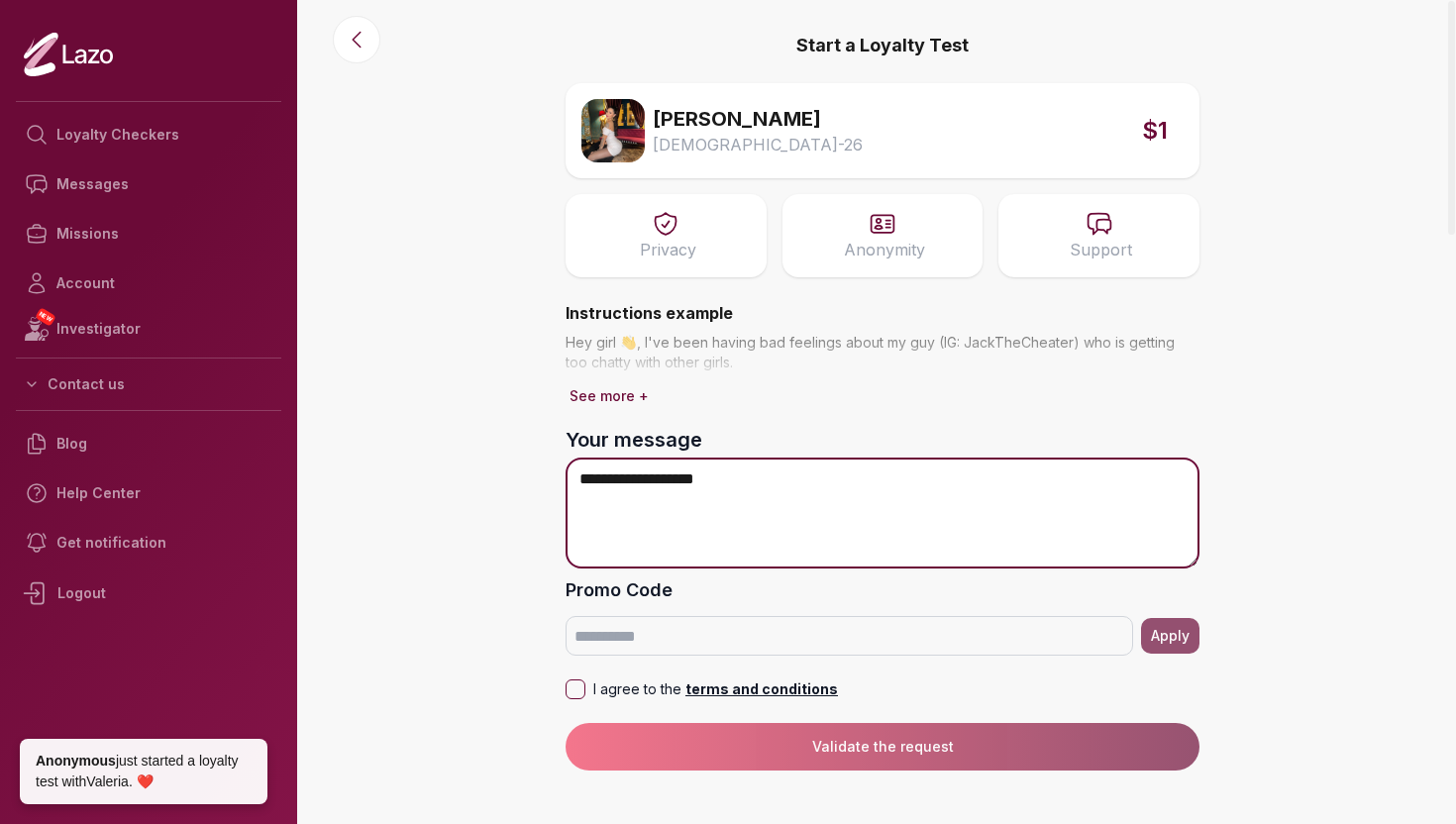 type on "**********" 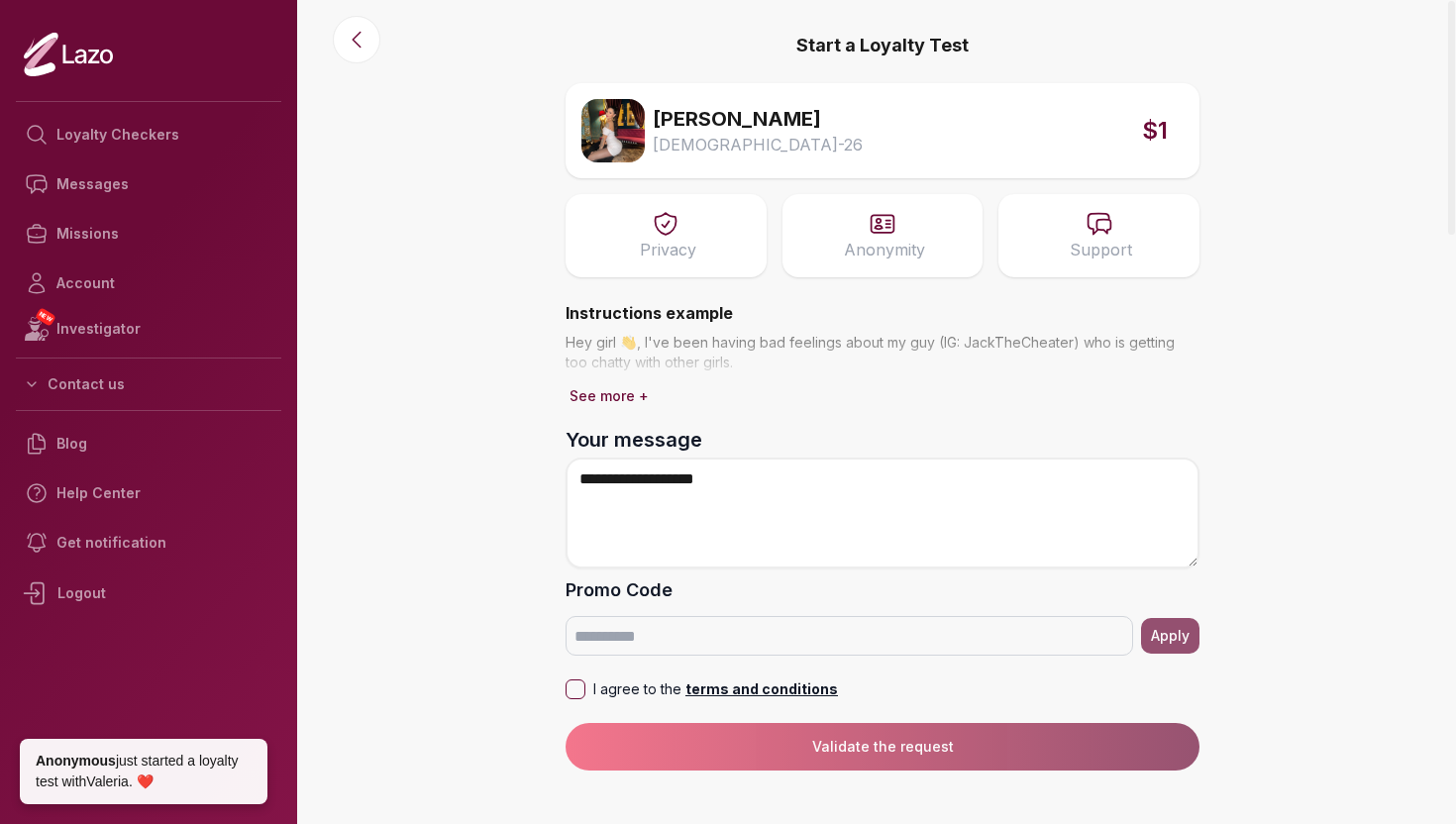 click on "I agree to the  terms and conditions" at bounding box center (575, 689) 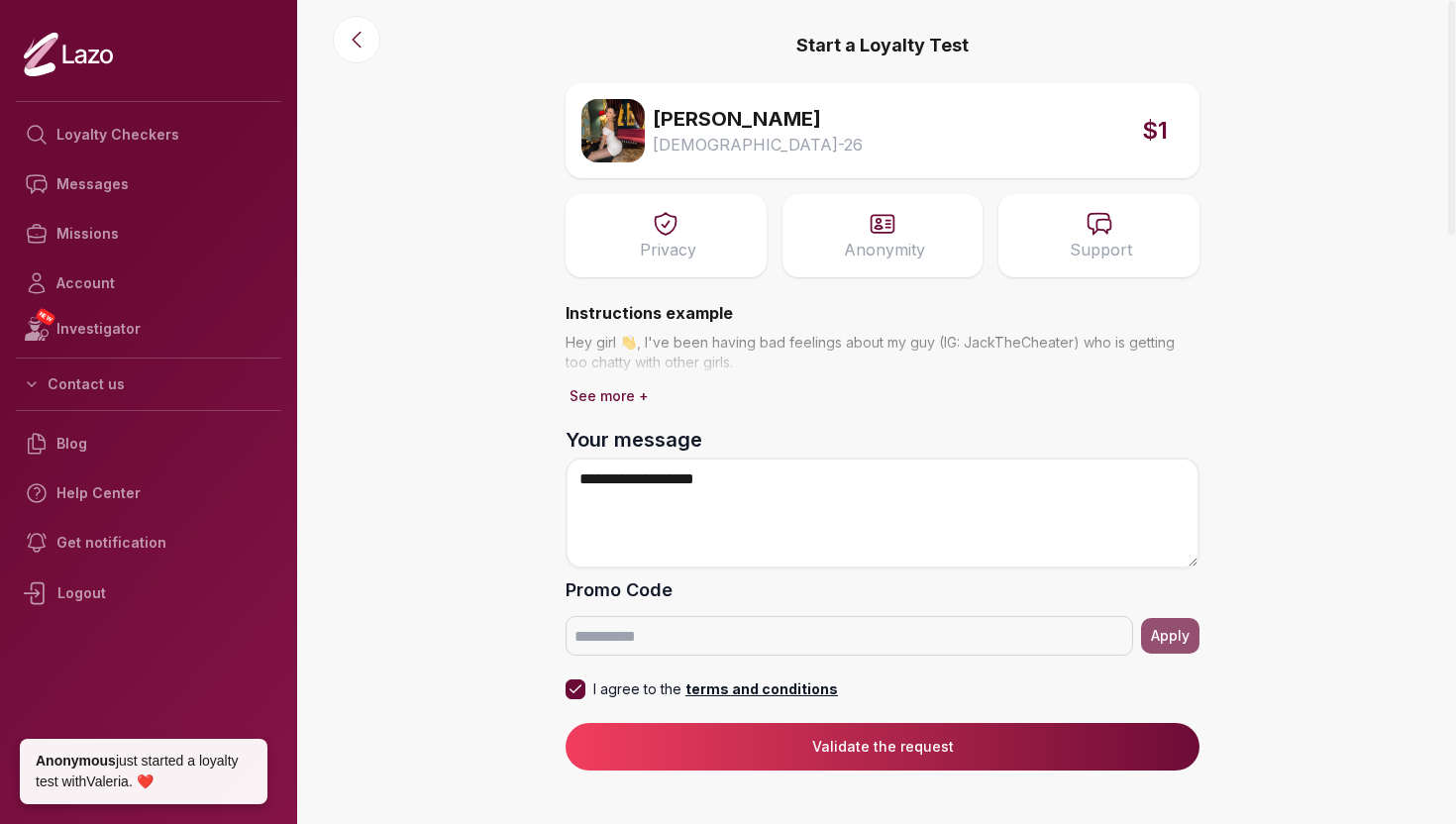 click on "Validate the request" at bounding box center (883, 747) 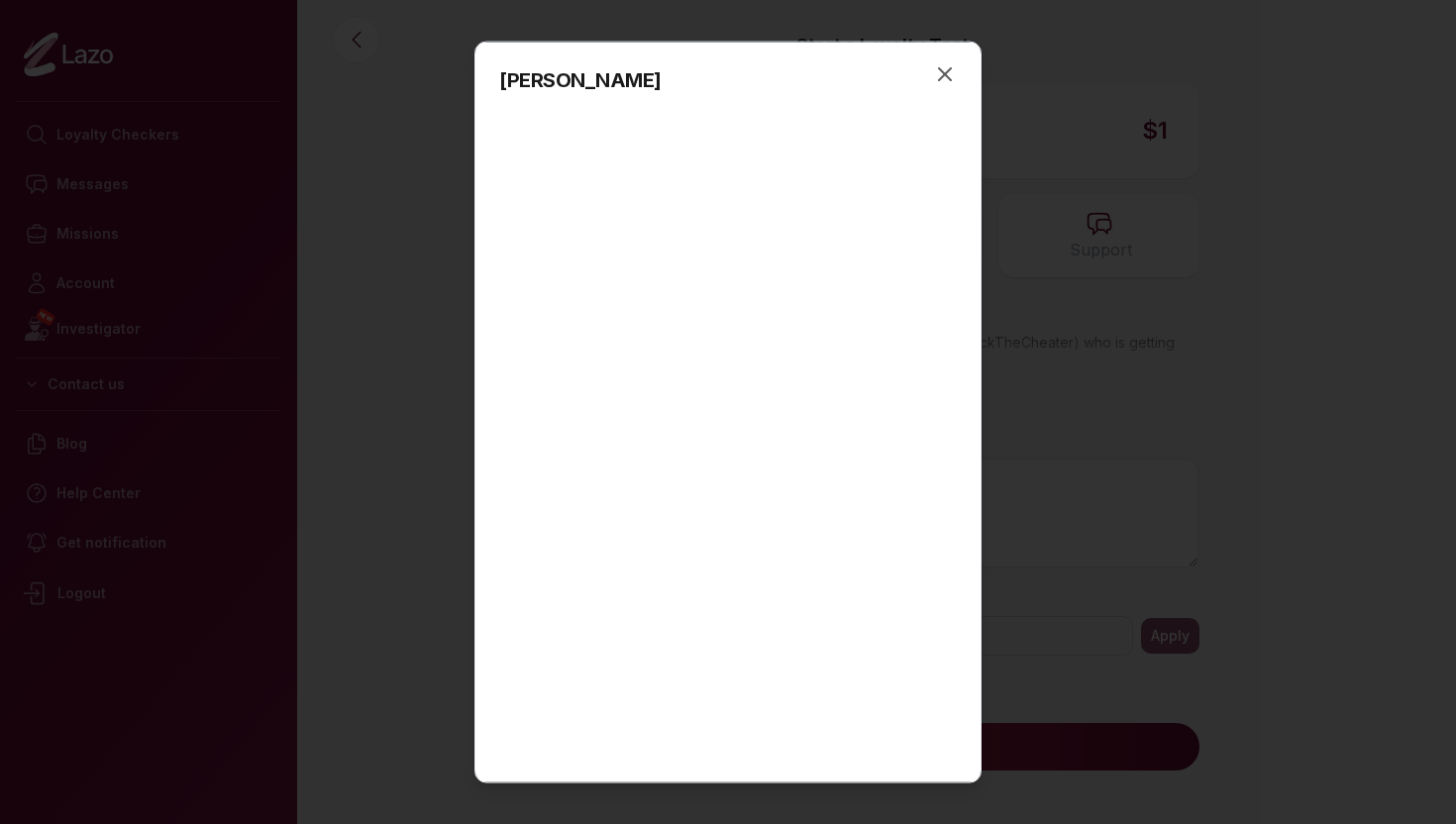 scroll, scrollTop: 102, scrollLeft: 0, axis: vertical 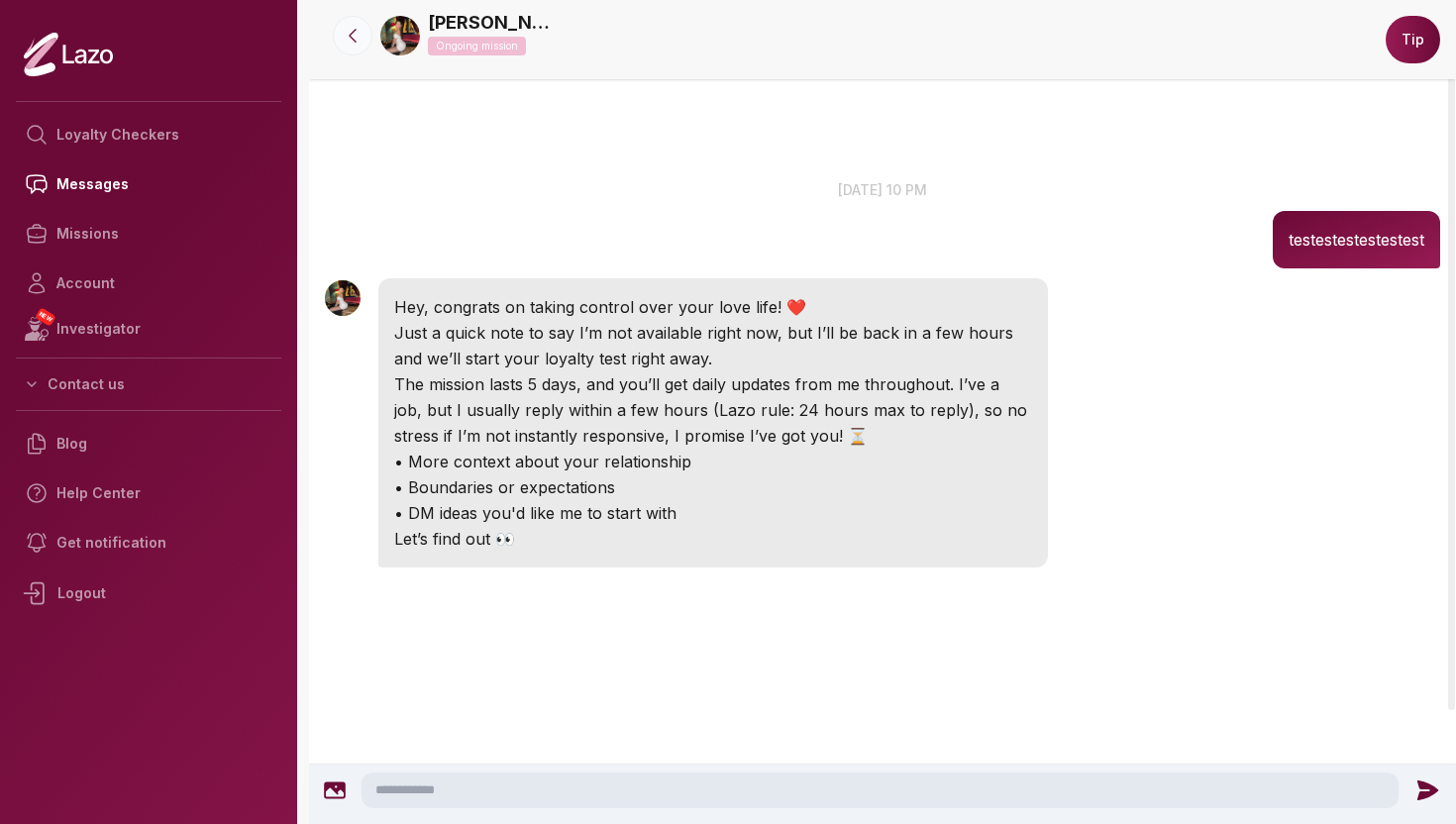 click 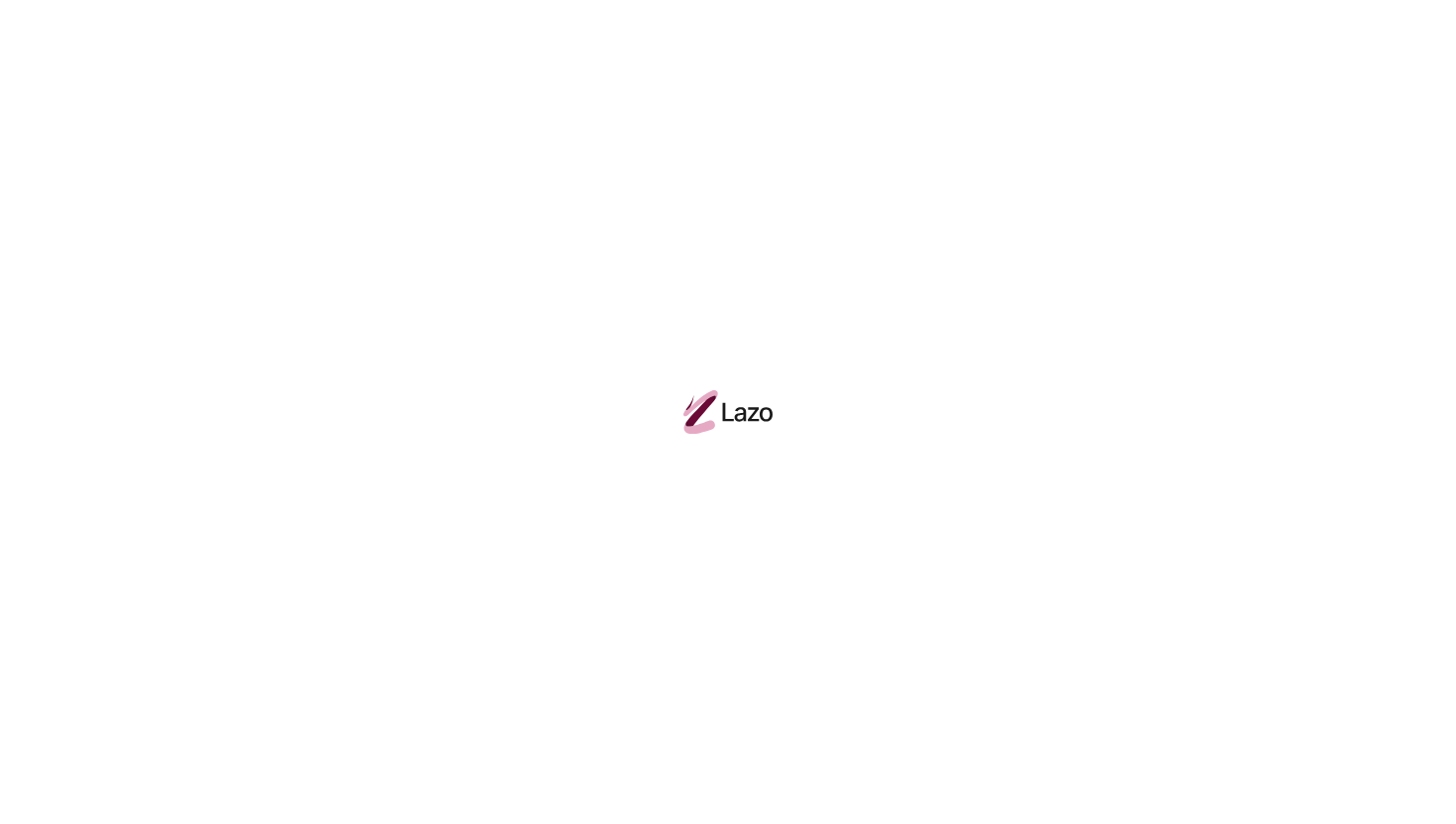 scroll, scrollTop: 0, scrollLeft: 0, axis: both 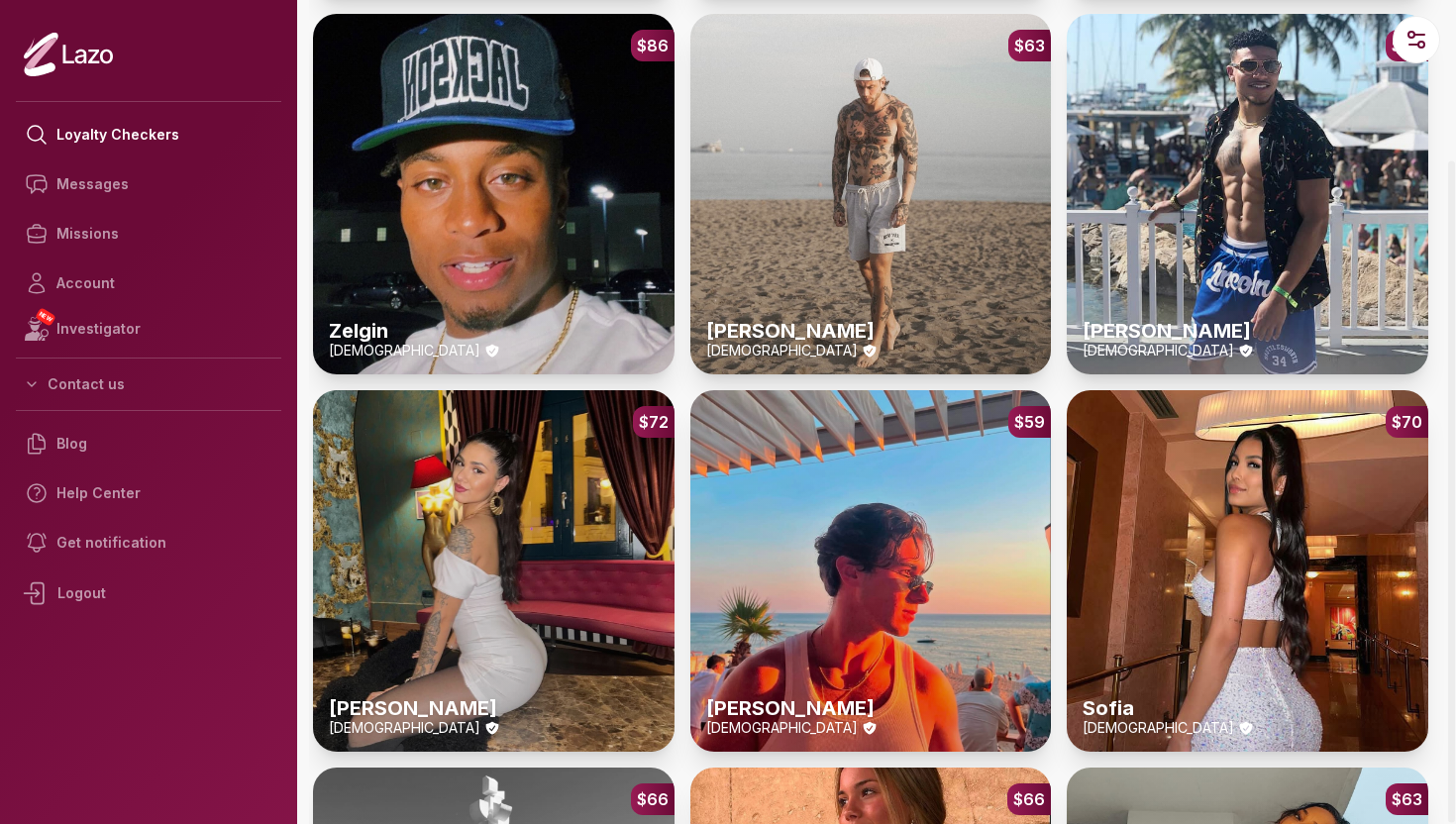 click on "$72 Valentina 26 y/o" at bounding box center (493, 570) 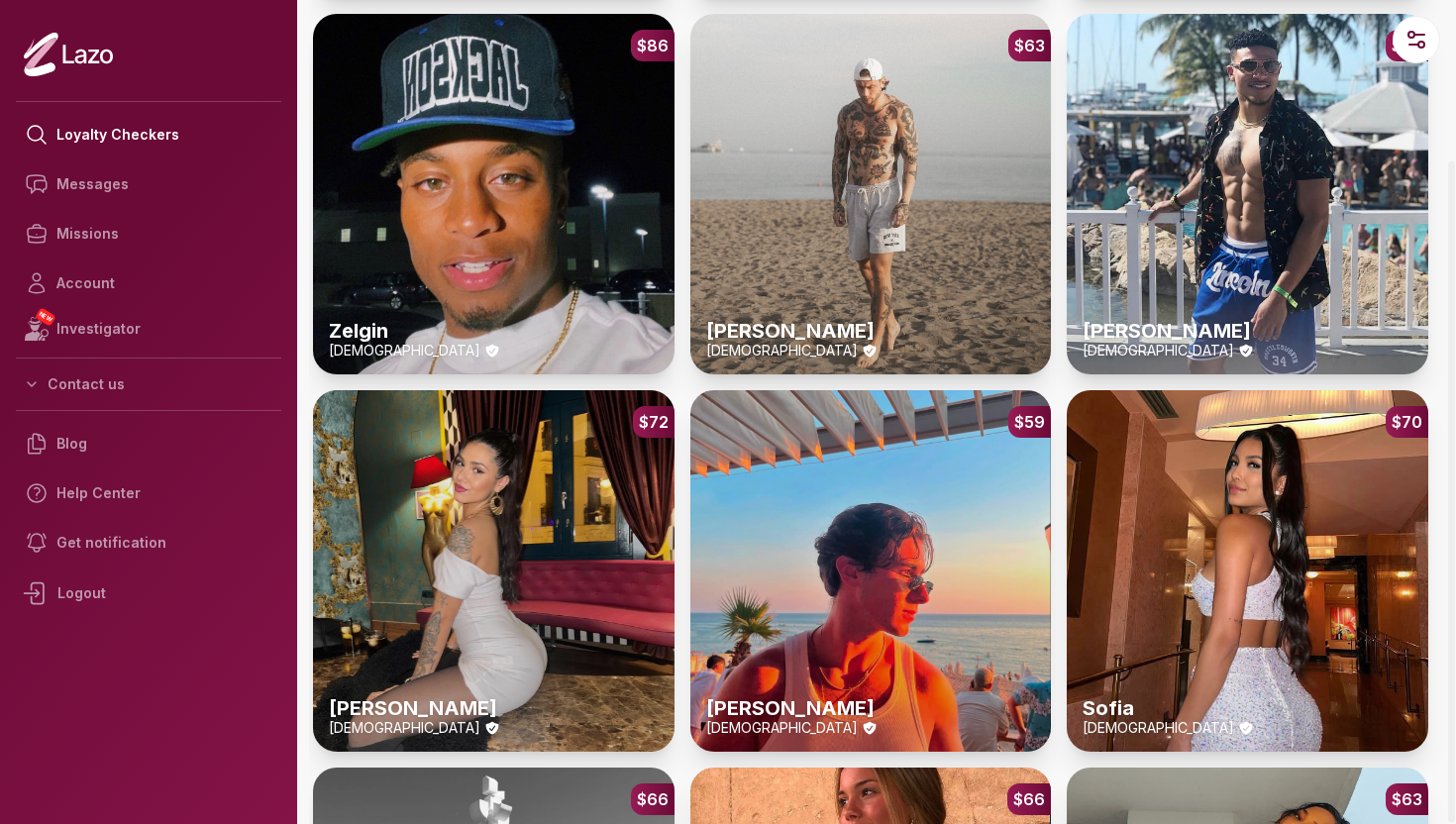scroll, scrollTop: 0, scrollLeft: 0, axis: both 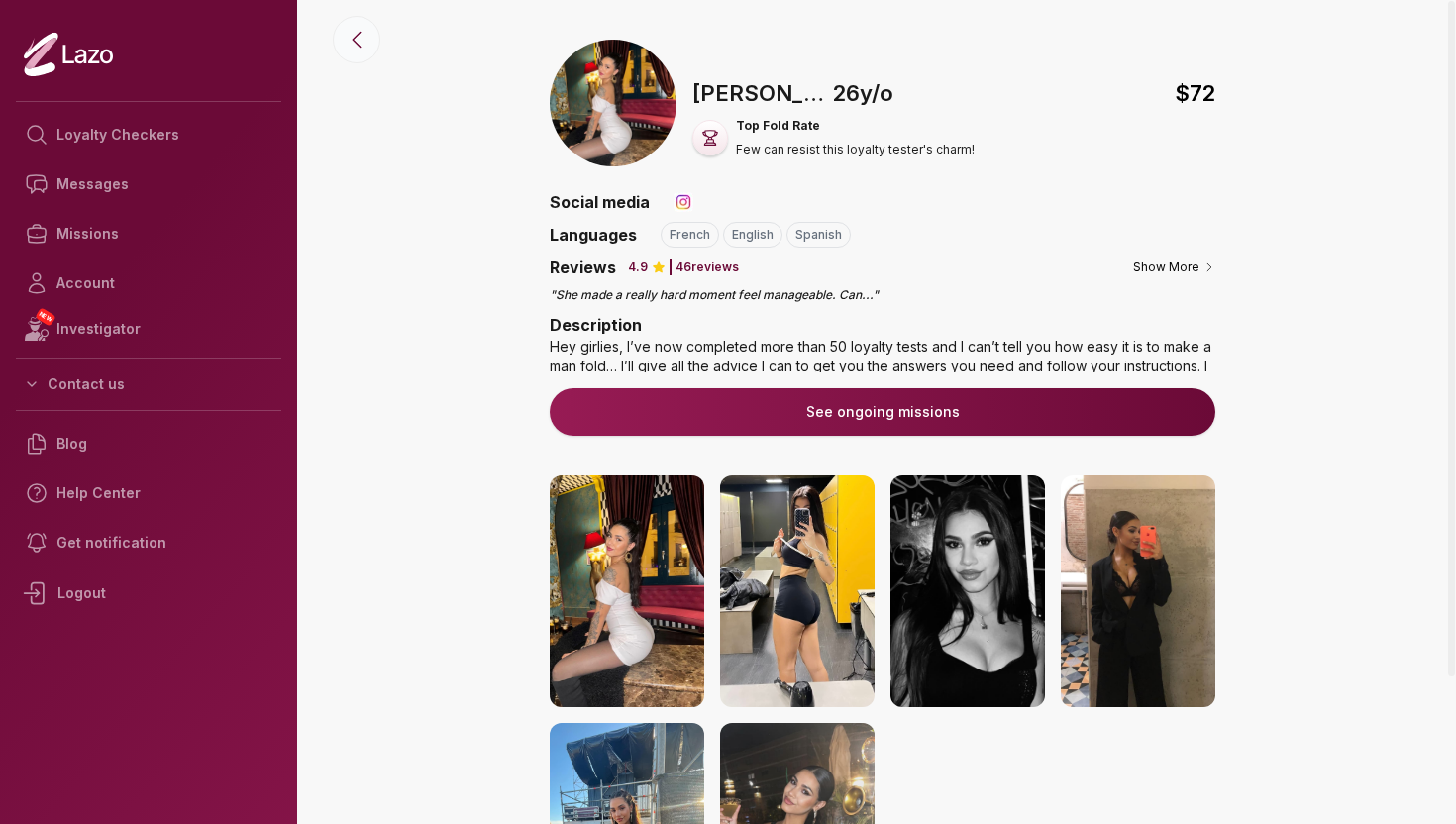 click at bounding box center [357, 40] 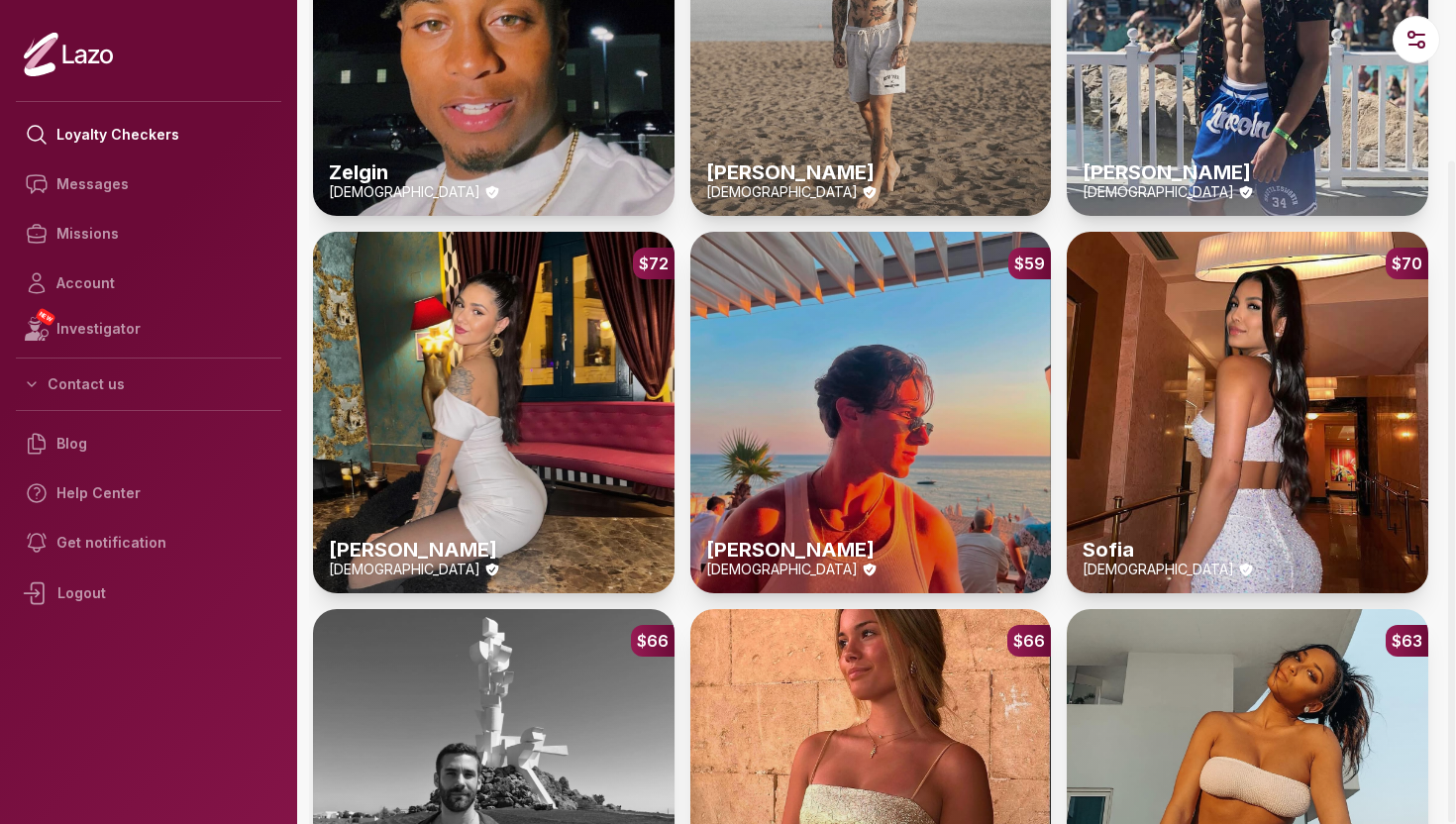 scroll, scrollTop: 721, scrollLeft: 0, axis: vertical 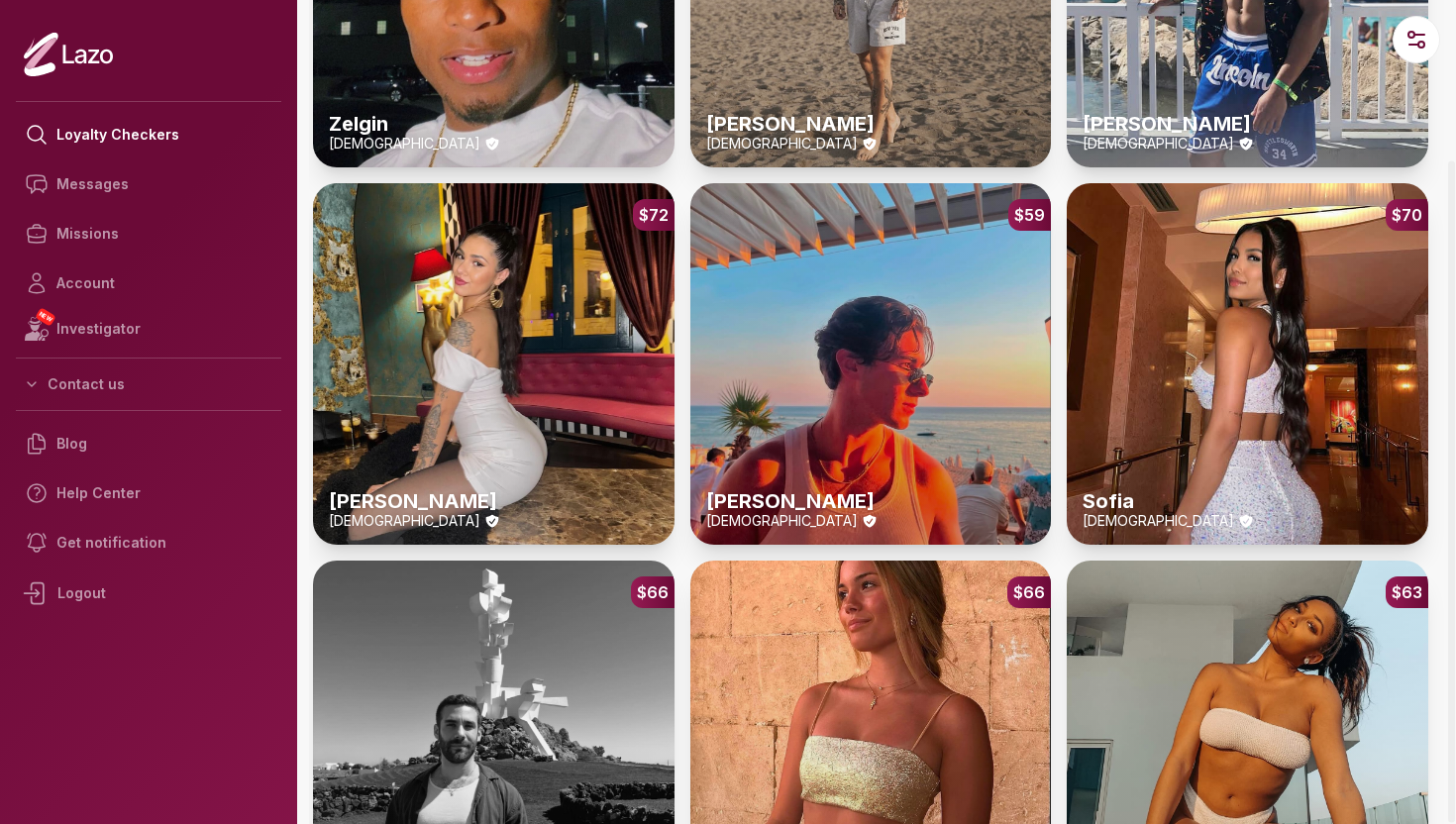 click on "$59 Brian 26 y/o" at bounding box center (871, 363) 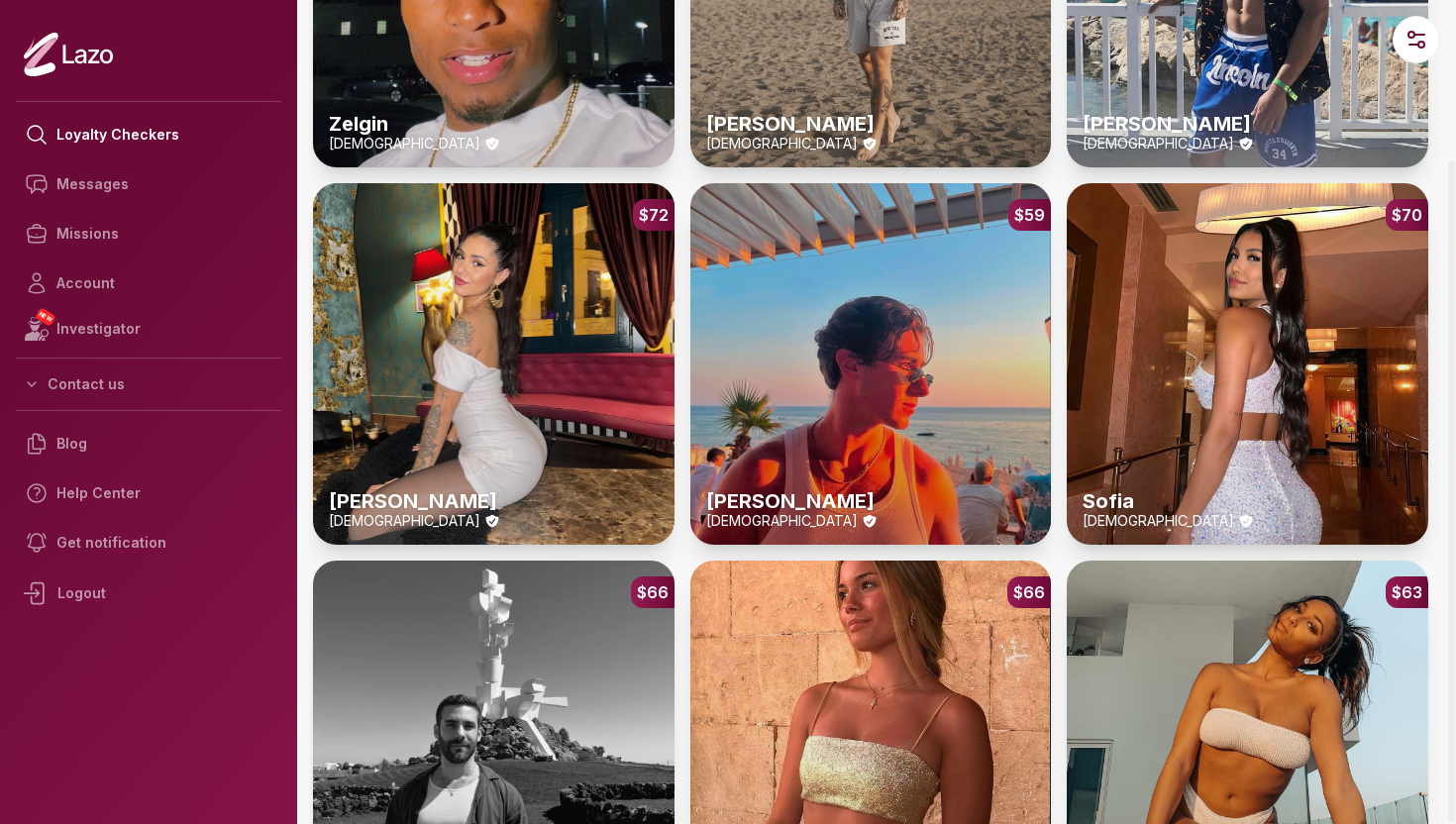 scroll, scrollTop: 0, scrollLeft: 0, axis: both 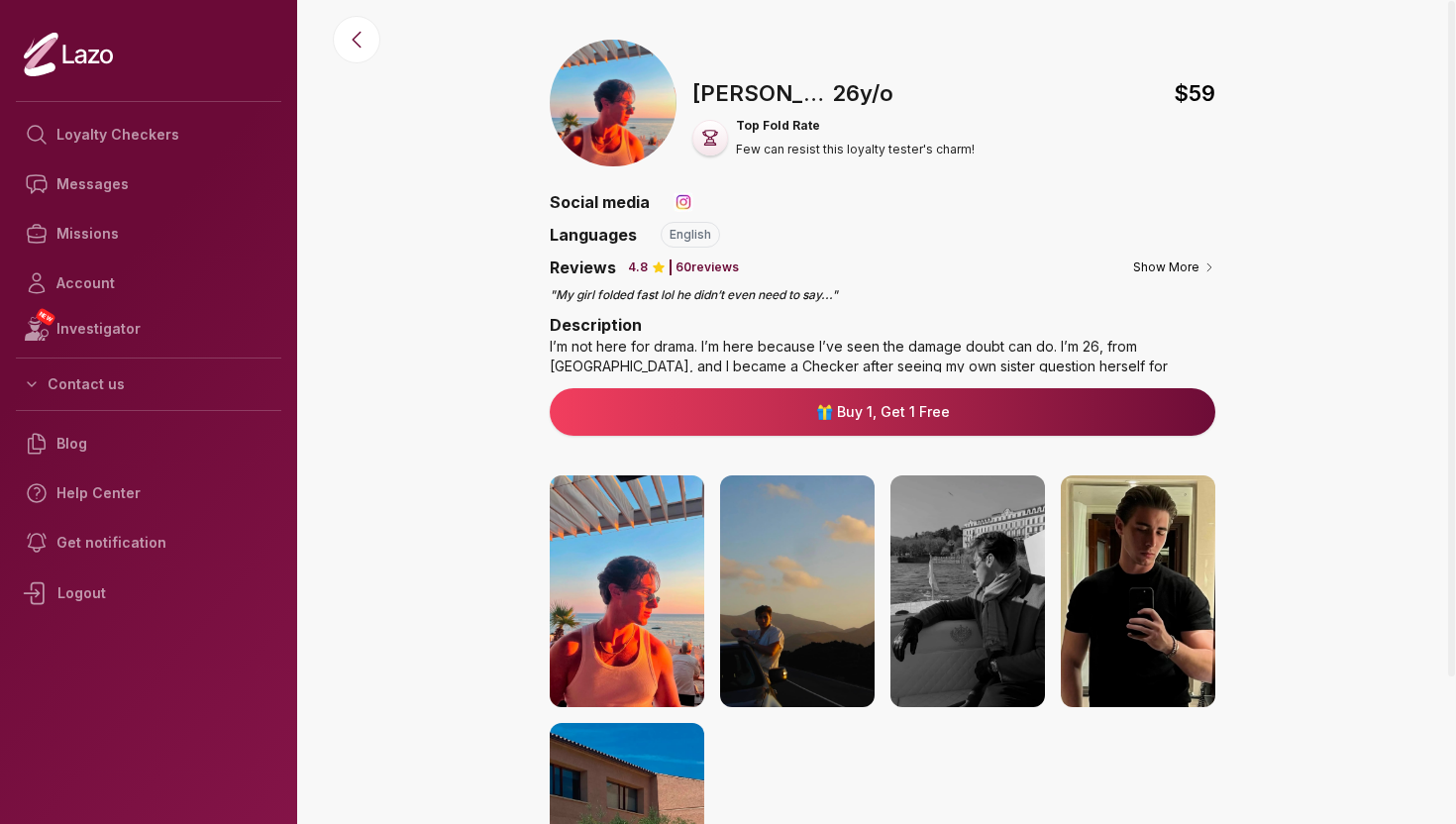 click on "🎁 Buy 1, Get 1 Free" at bounding box center (883, 412) 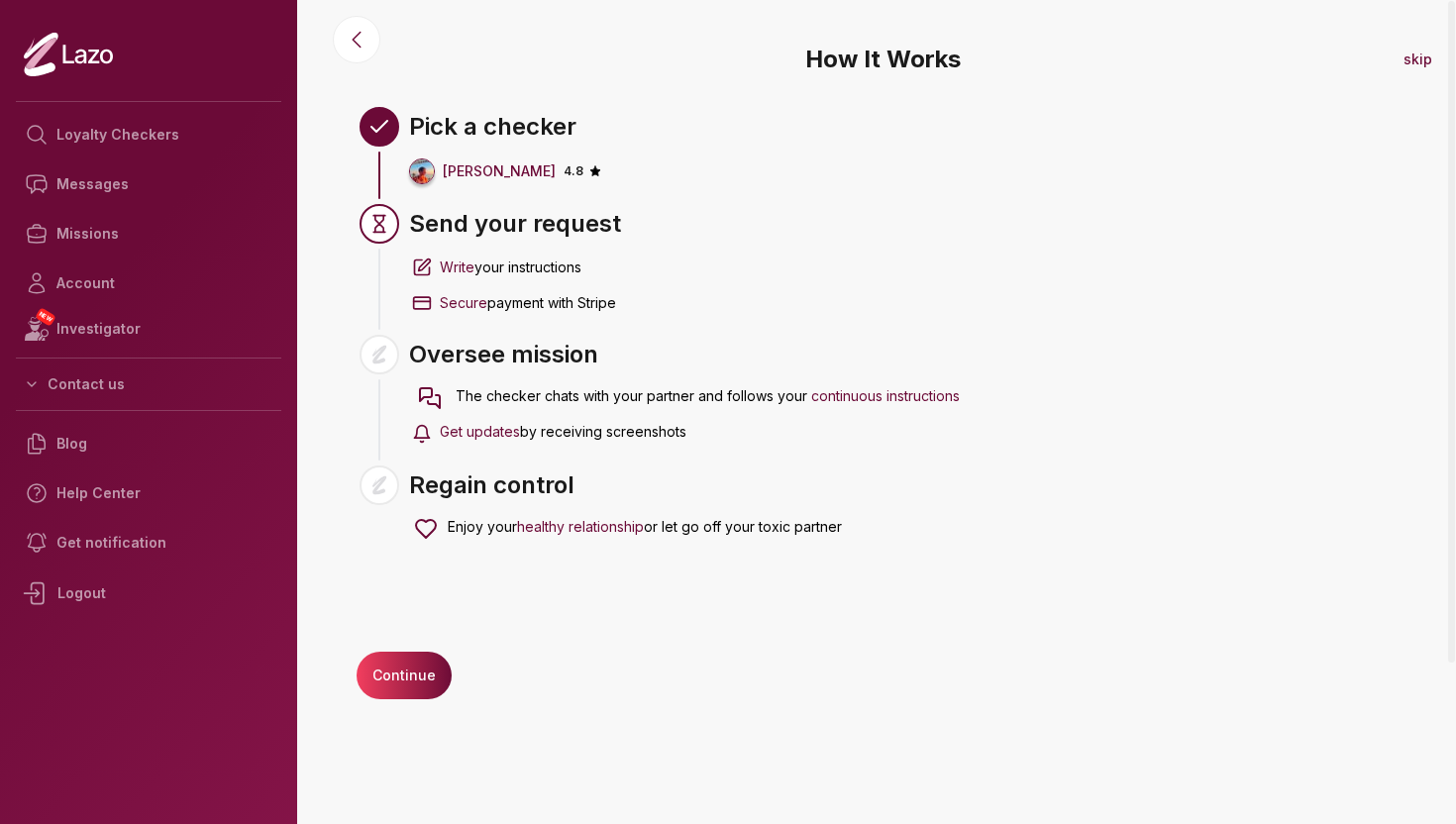 click on "Continue" at bounding box center [404, 675] 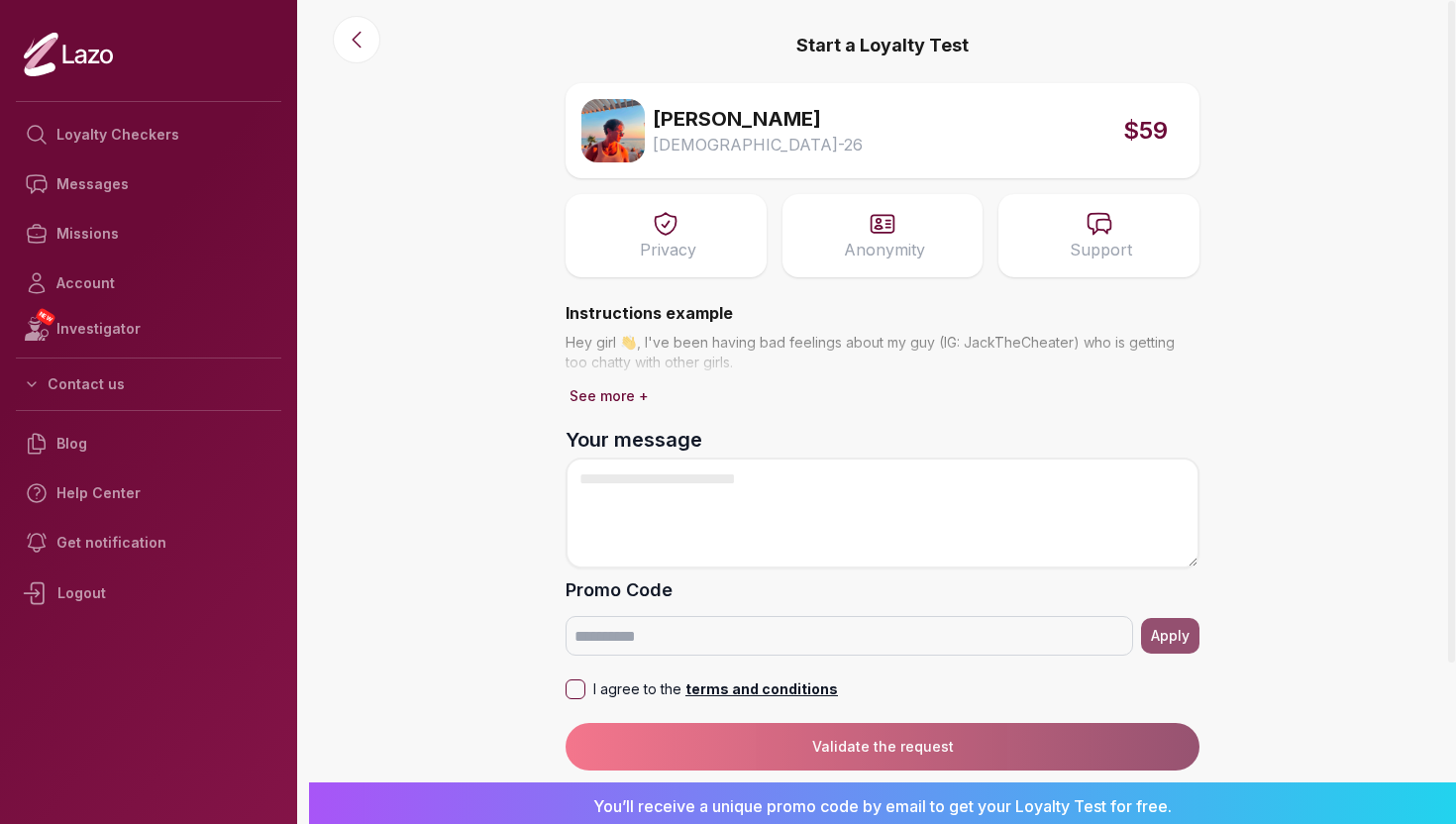 scroll, scrollTop: 6, scrollLeft: 0, axis: vertical 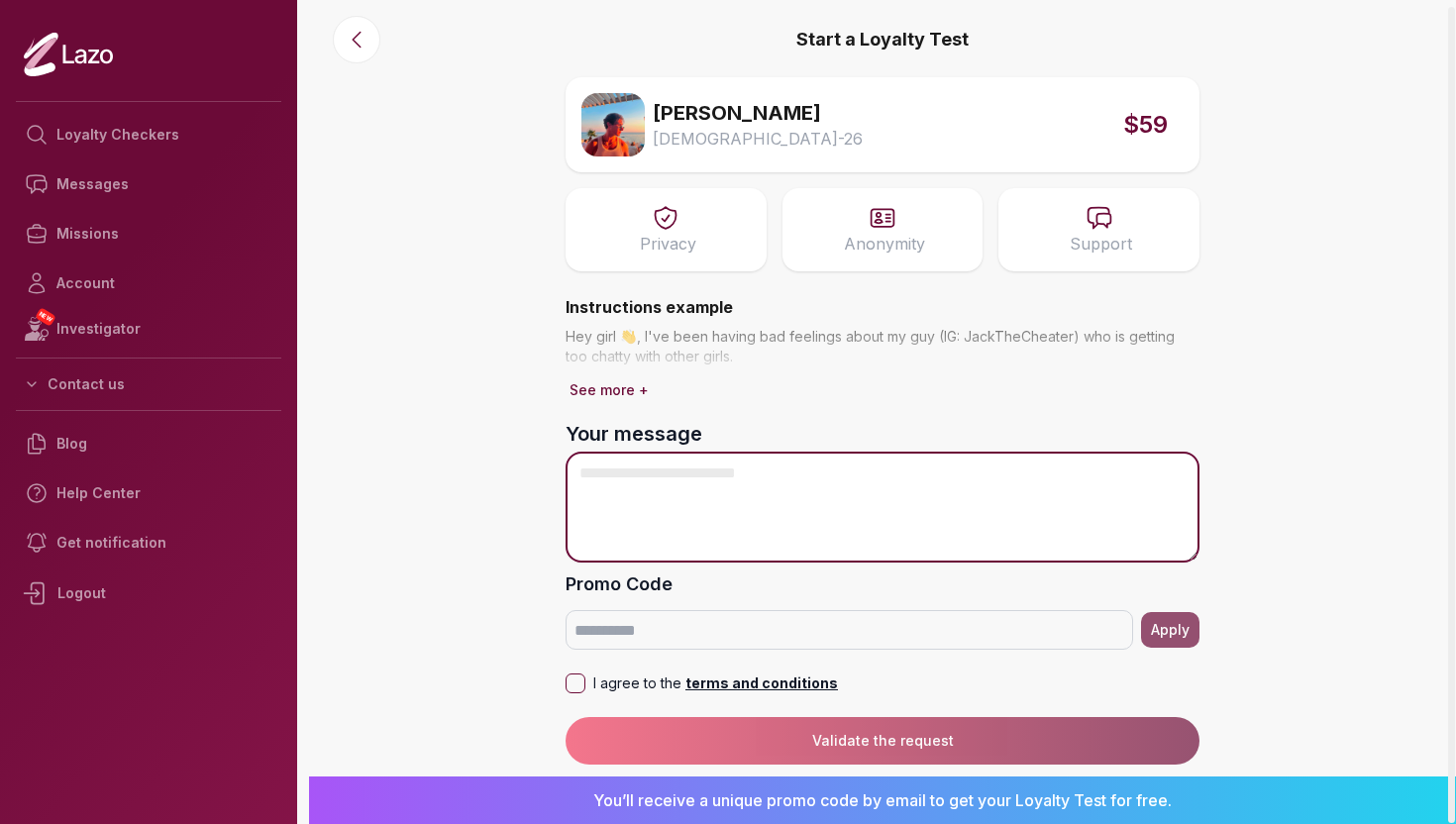 click on "Your message" at bounding box center (883, 507) 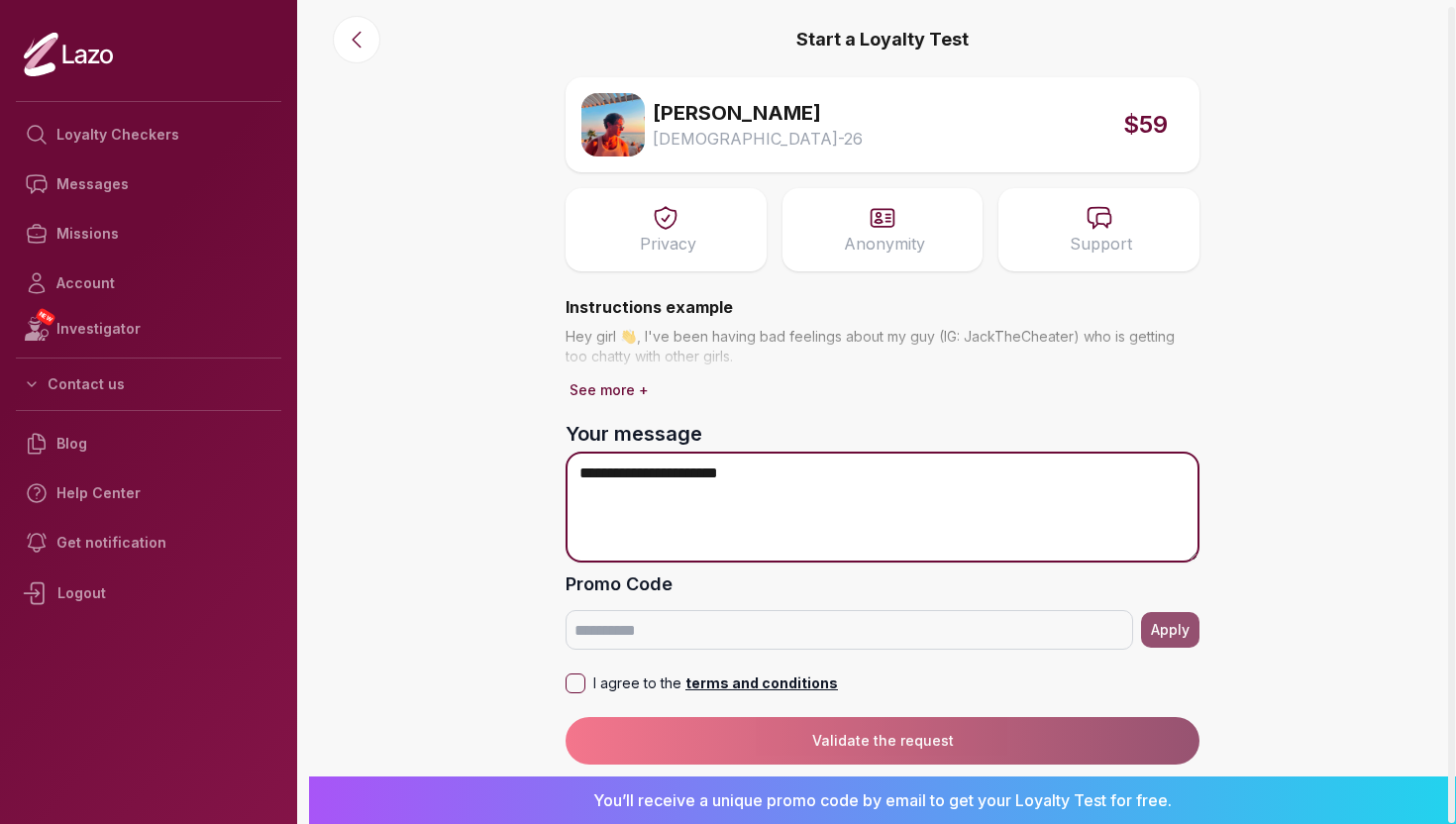 type on "**********" 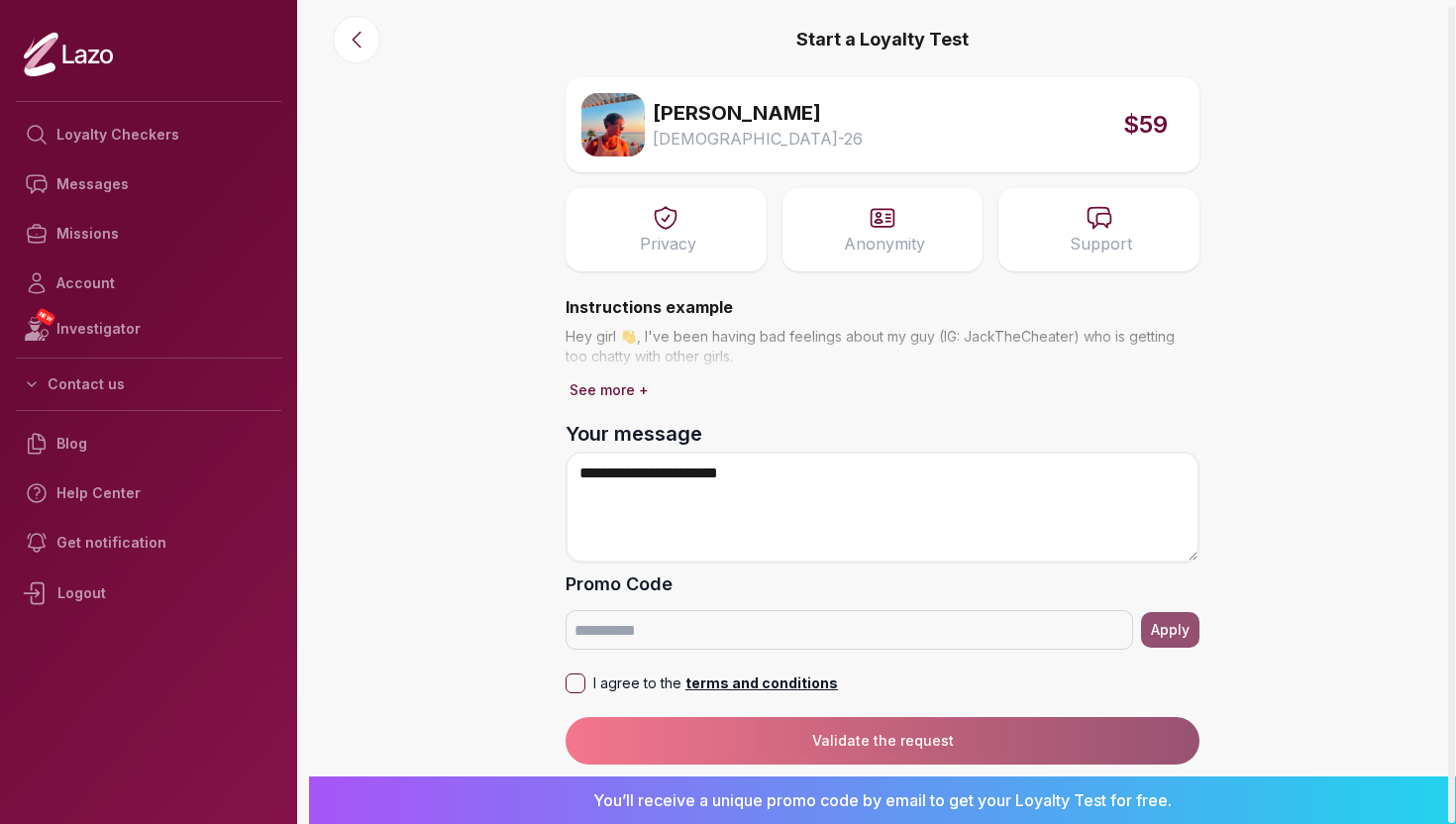 click on "I agree to the  terms and conditions" at bounding box center (575, 683) 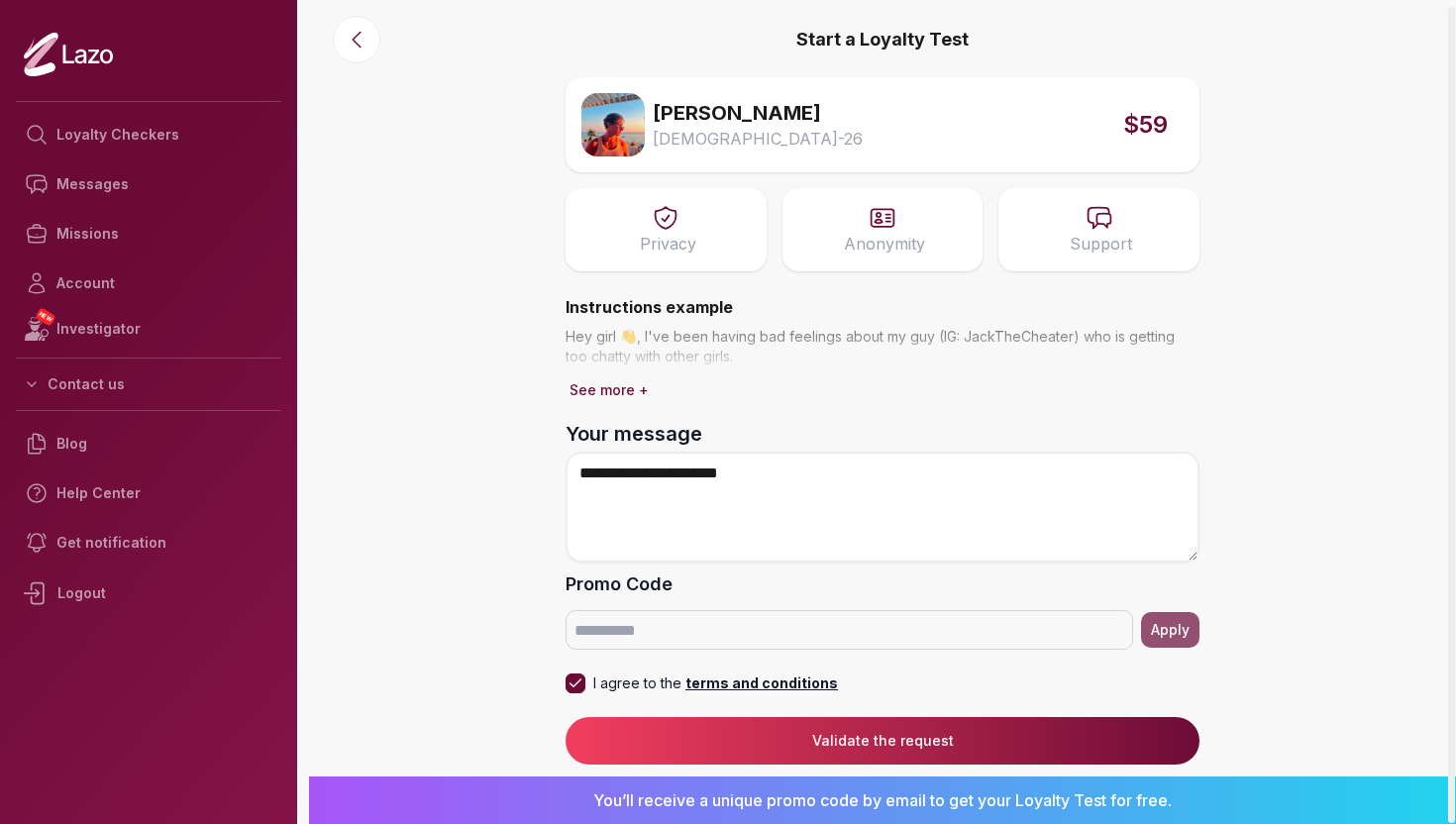 click on "Validate the request" at bounding box center [883, 741] 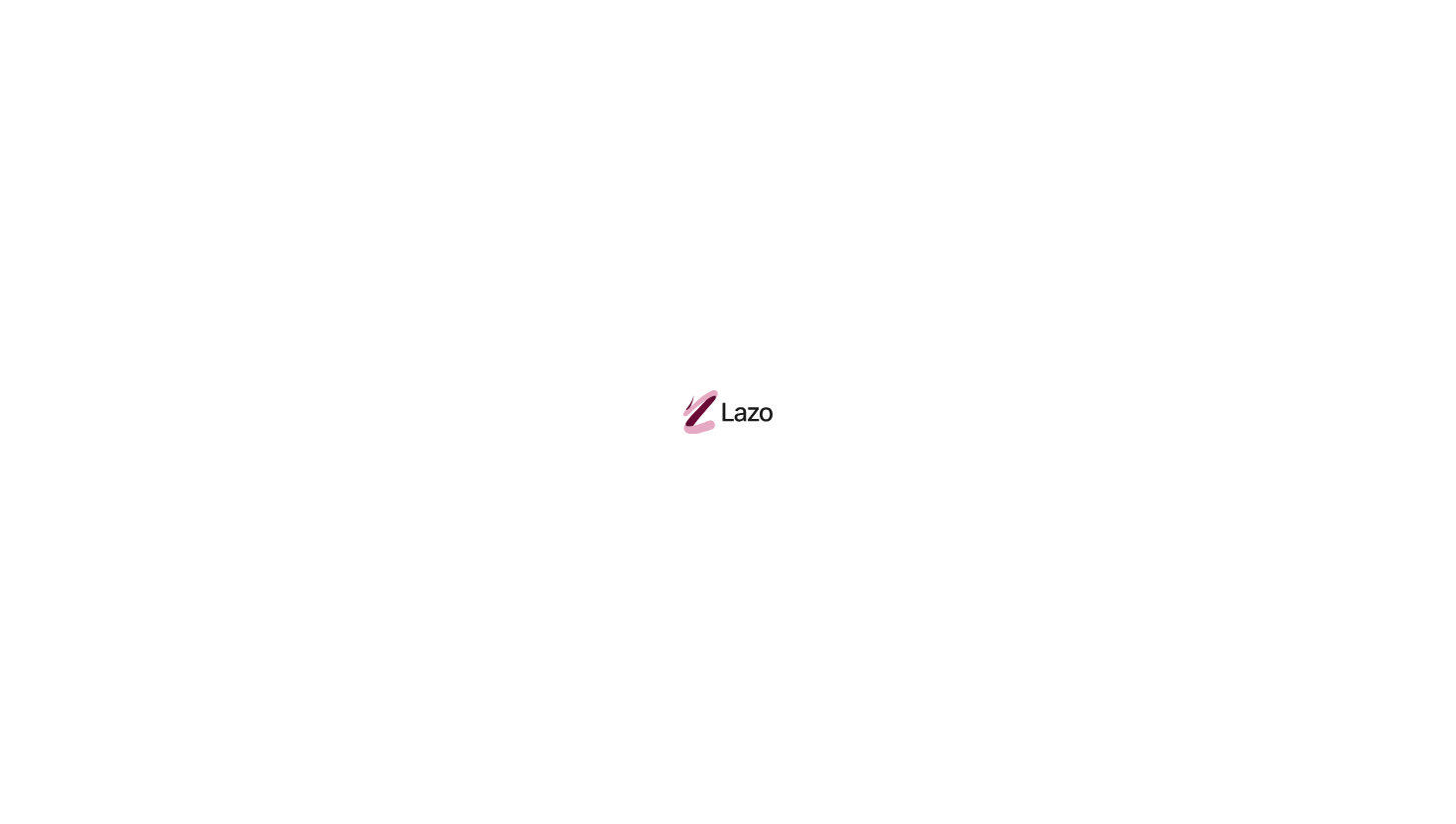 scroll, scrollTop: 0, scrollLeft: 0, axis: both 